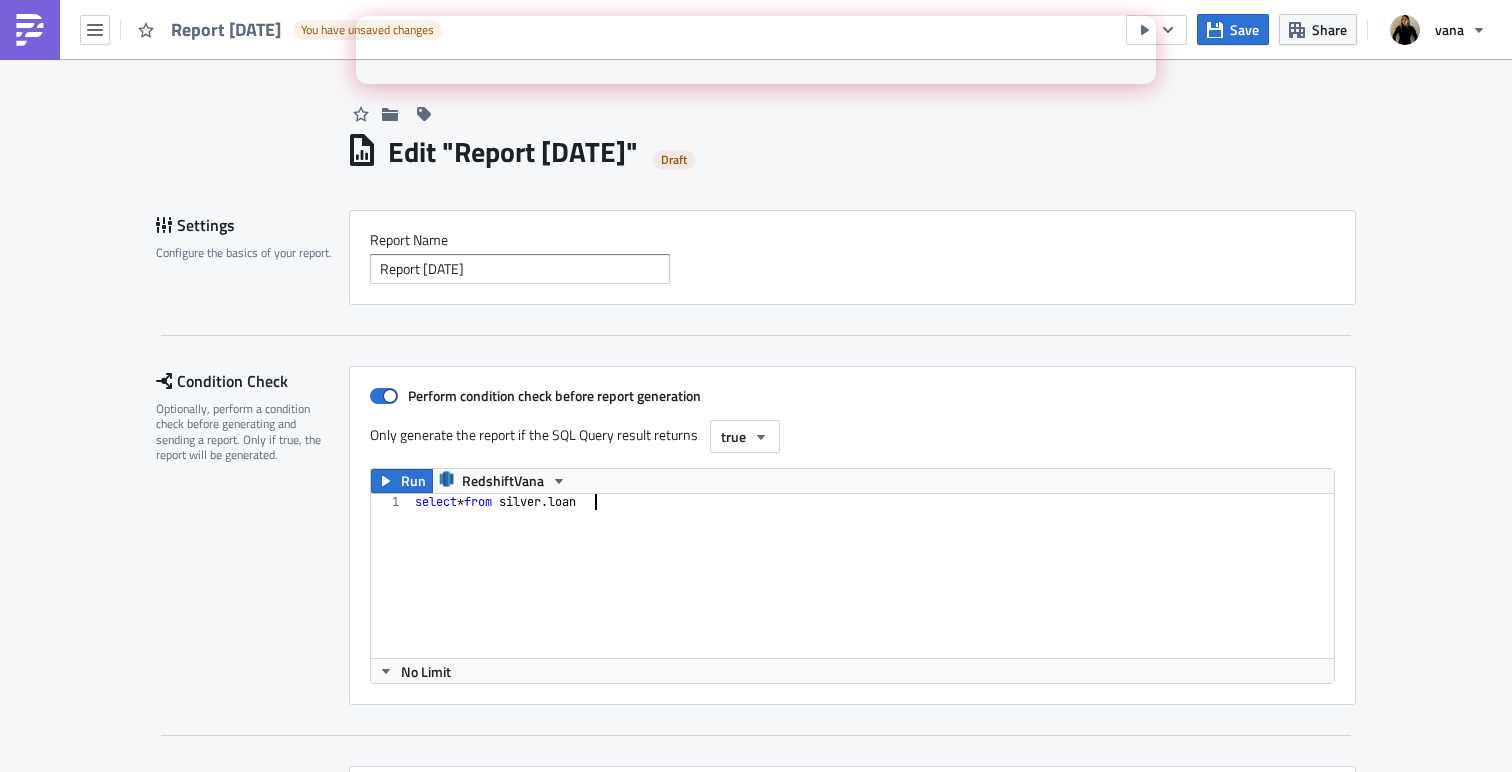 scroll, scrollTop: 0, scrollLeft: 0, axis: both 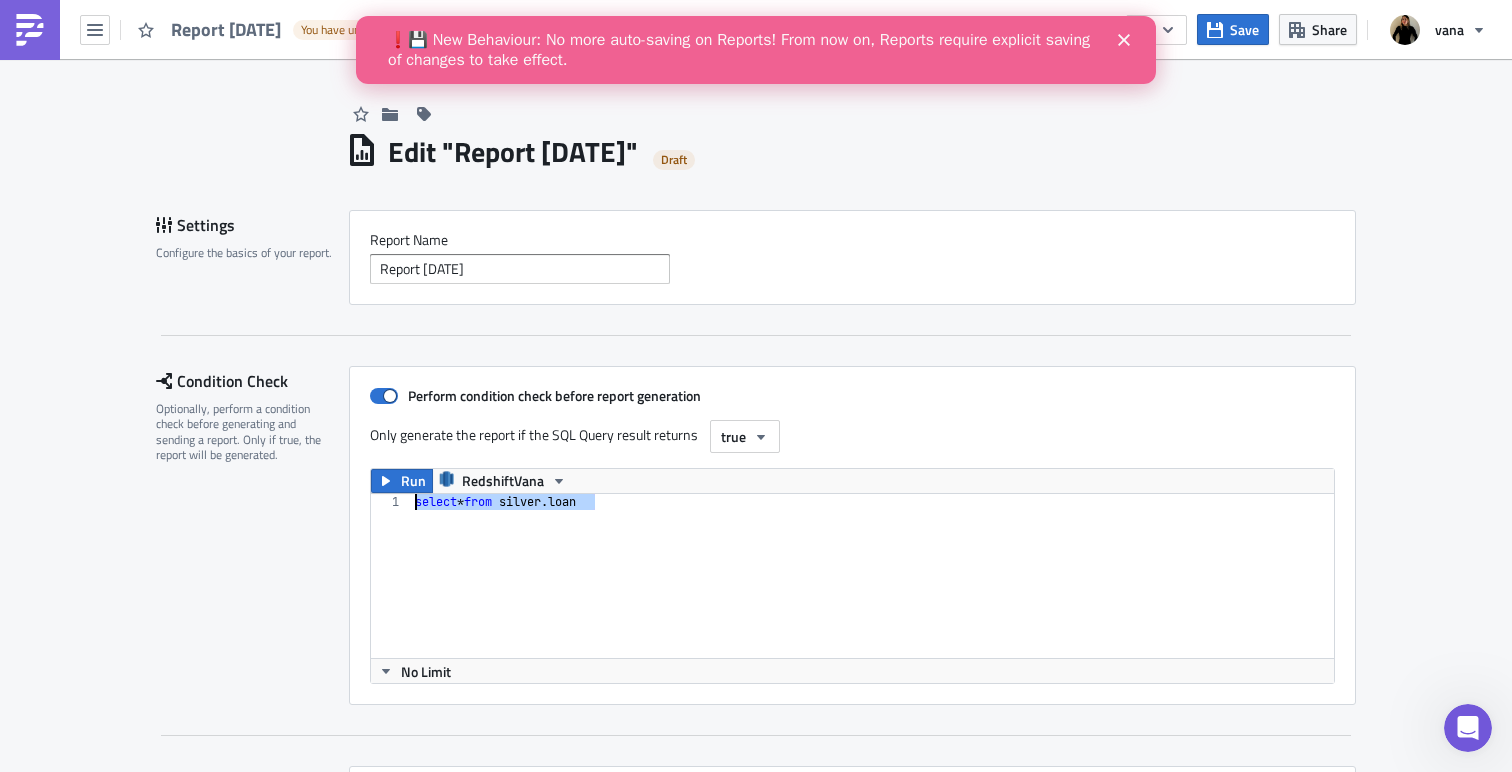 drag, startPoint x: 665, startPoint y: 506, endPoint x: 225, endPoint y: 503, distance: 440.01022 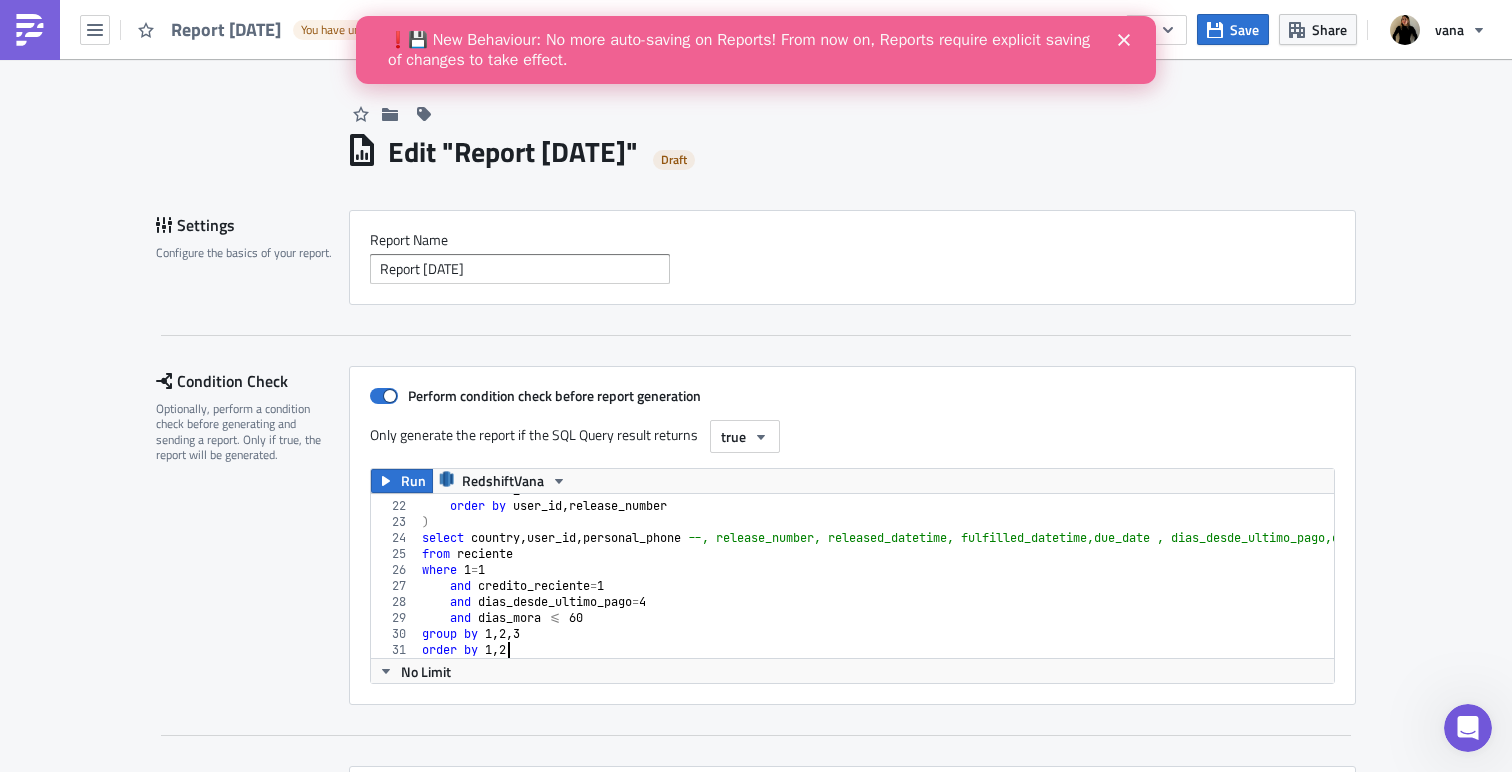 scroll, scrollTop: 0, scrollLeft: 6, axis: horizontal 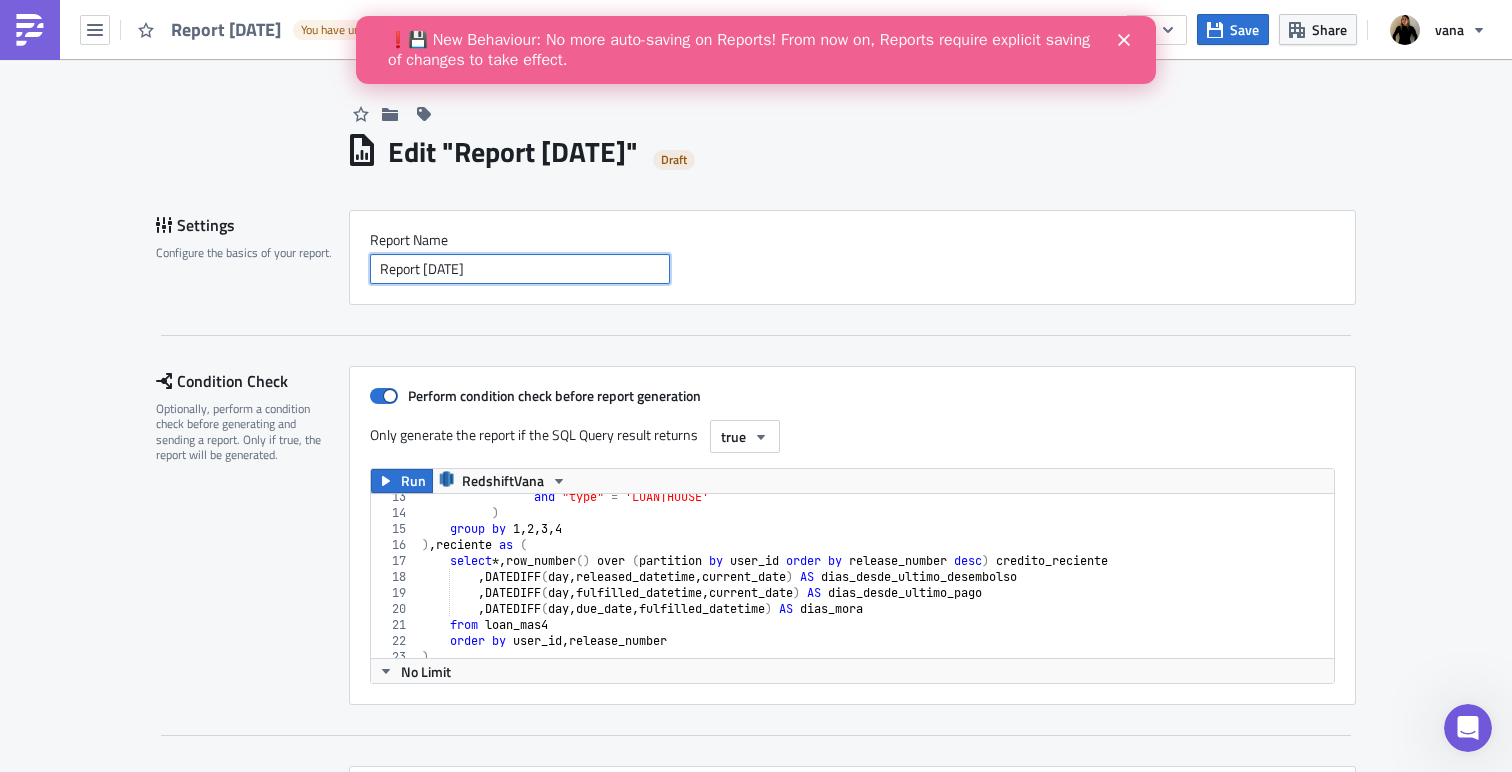 click on "Report [DATE]" at bounding box center (520, 269) 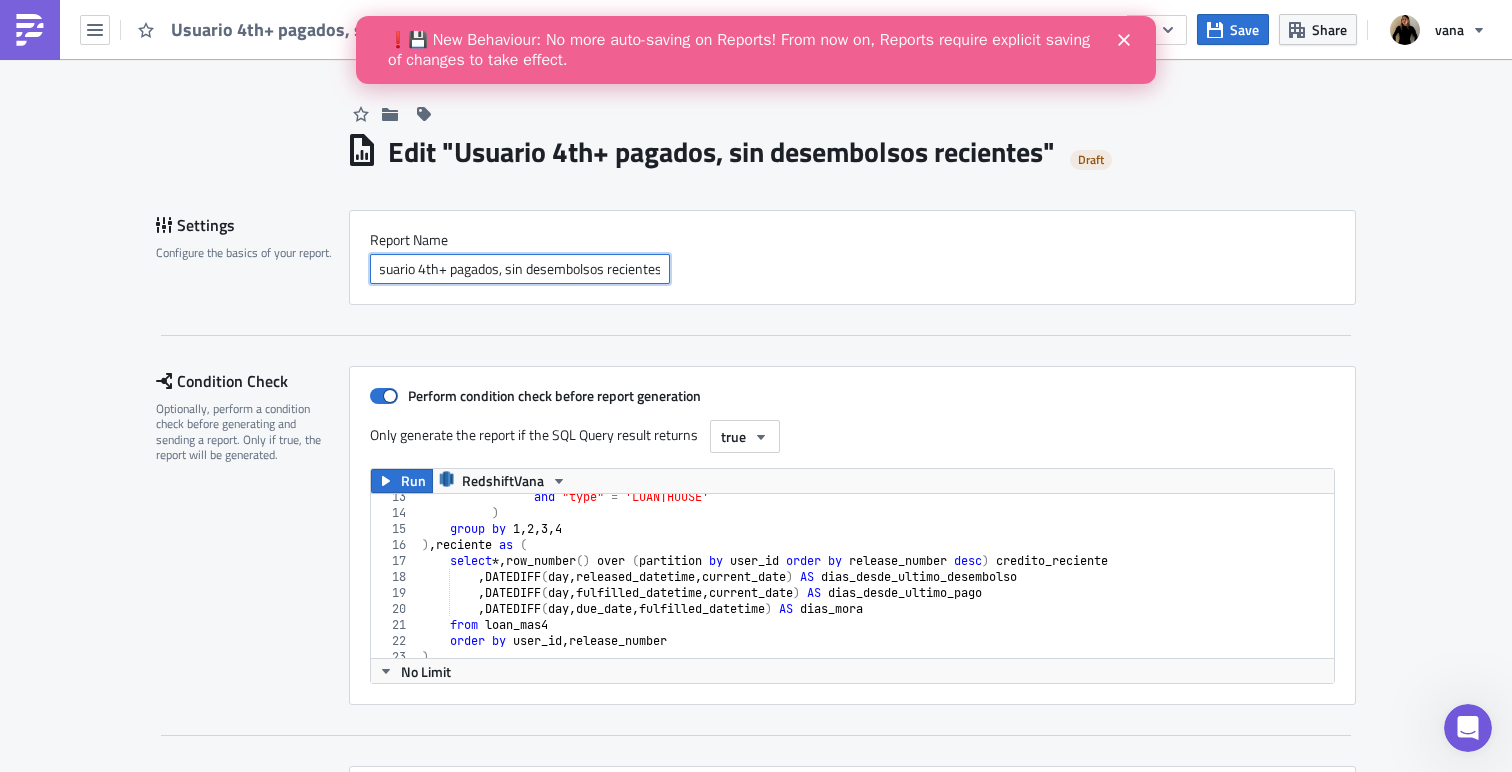 scroll, scrollTop: 0, scrollLeft: 0, axis: both 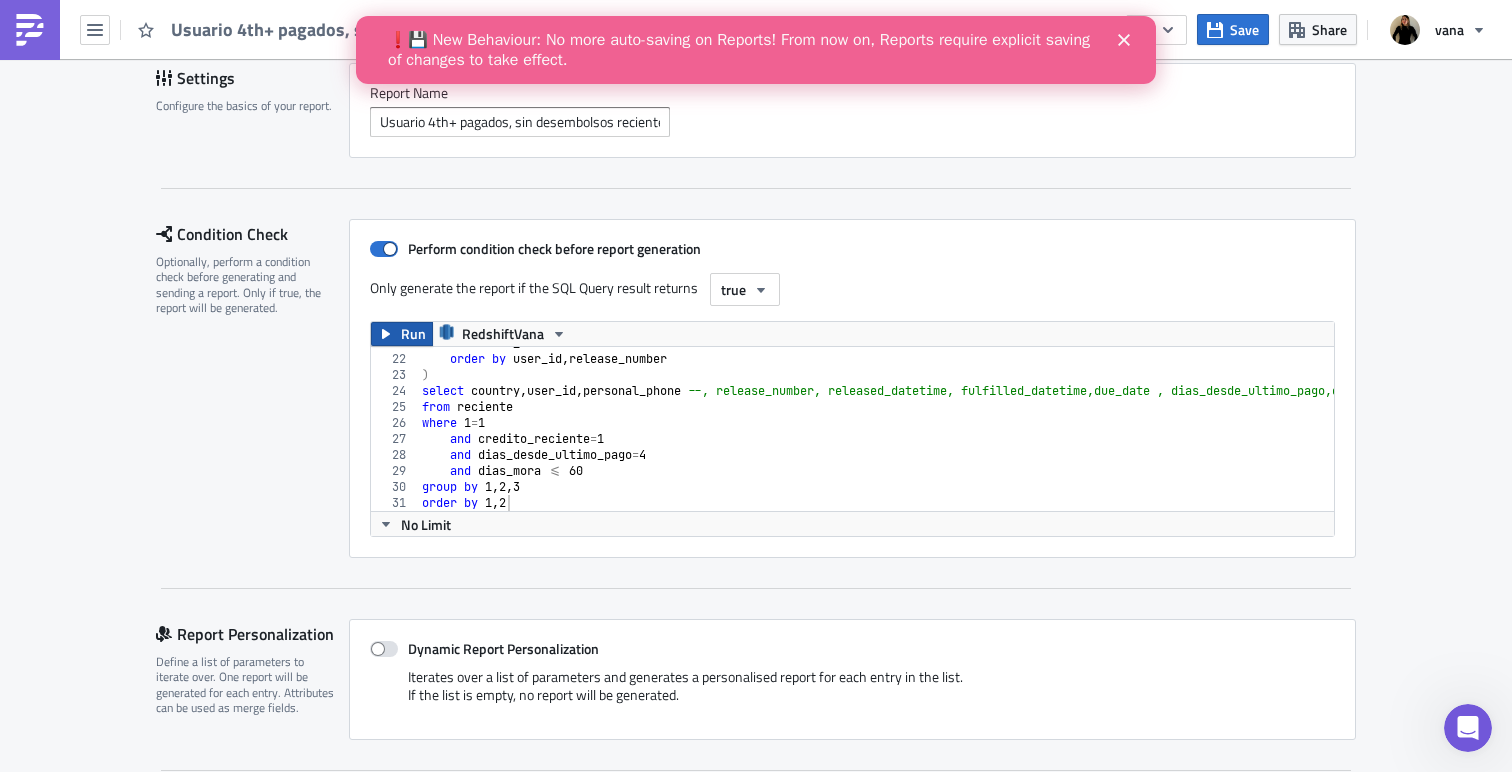 click on "Run" at bounding box center [413, 334] 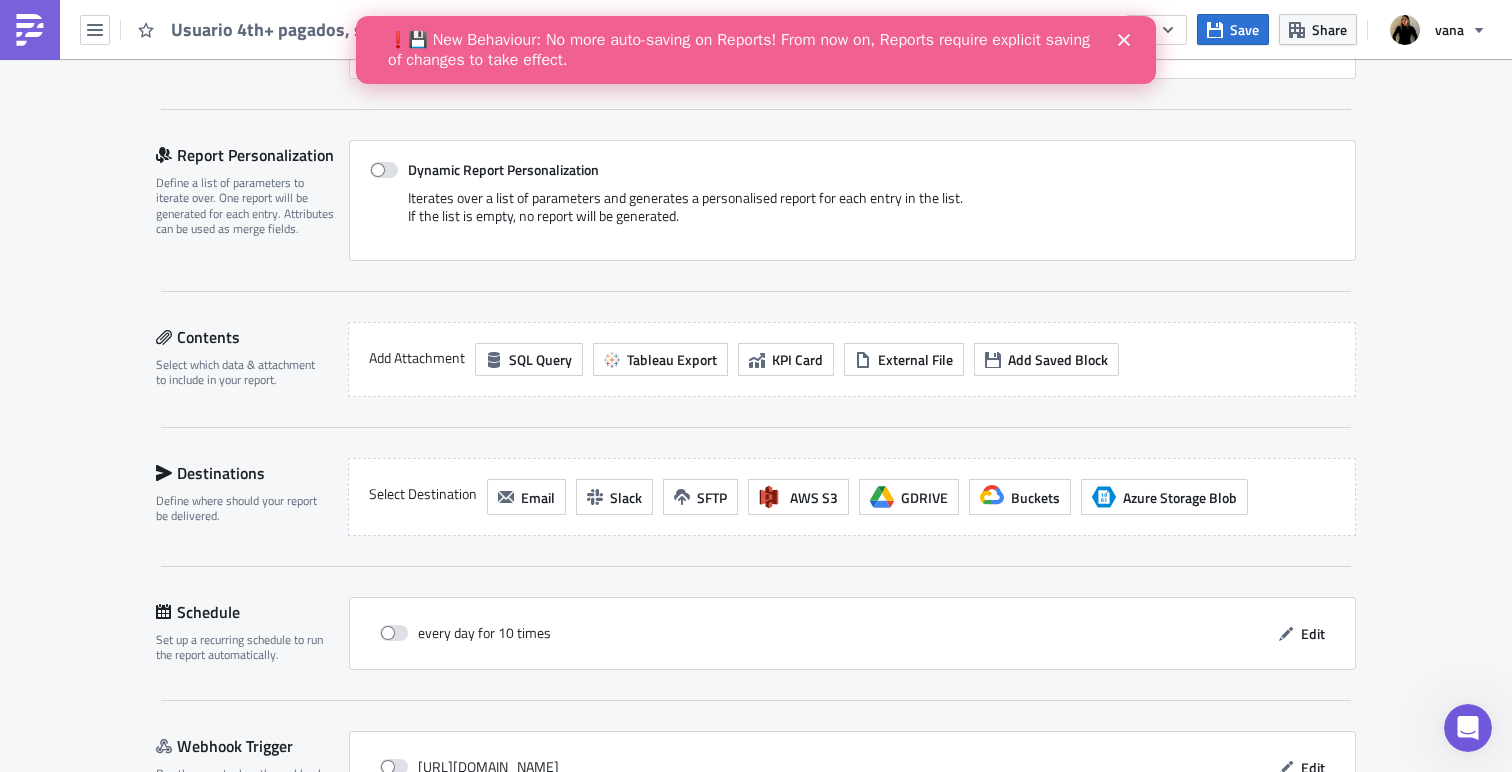 scroll, scrollTop: 824, scrollLeft: 0, axis: vertical 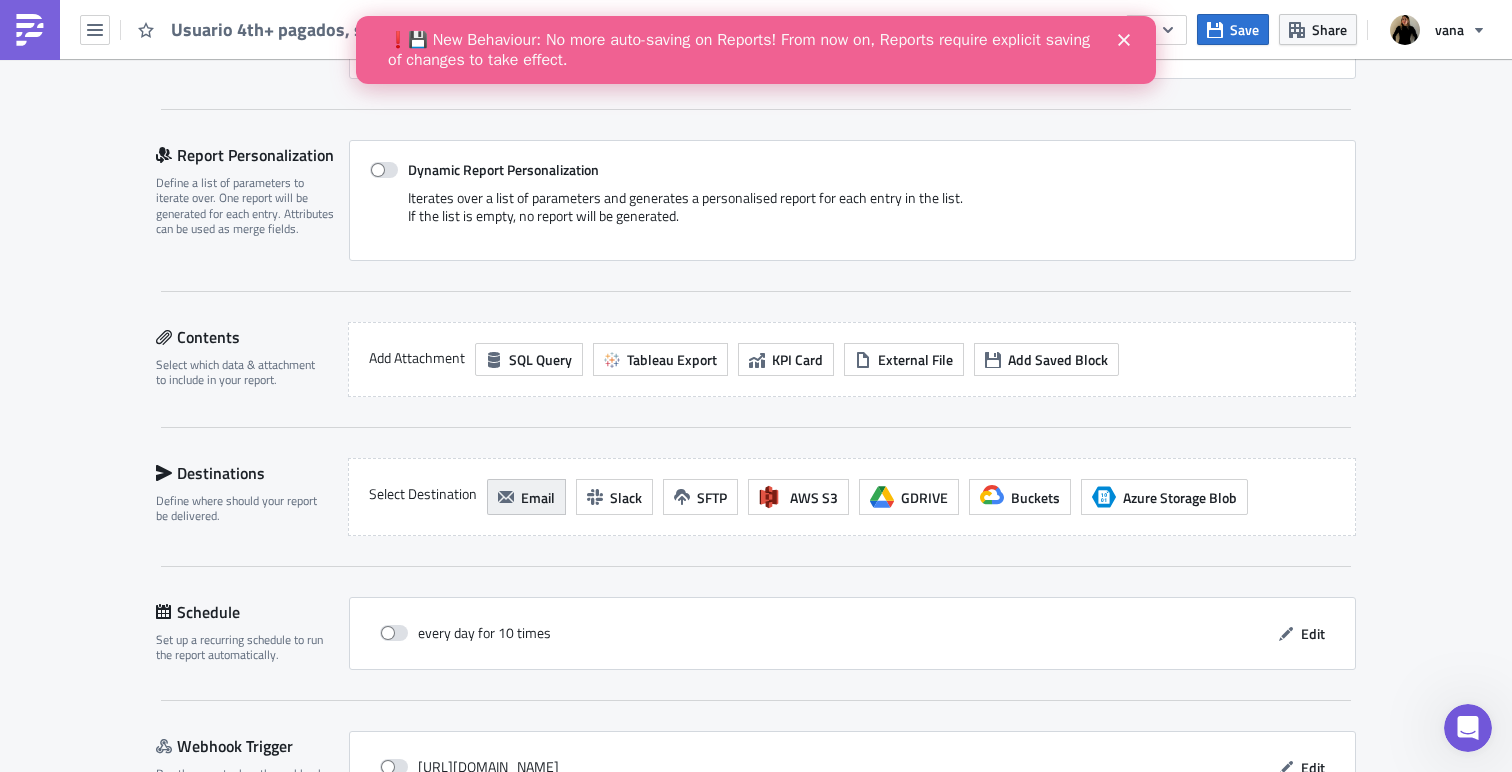 click on "Email" at bounding box center (538, 497) 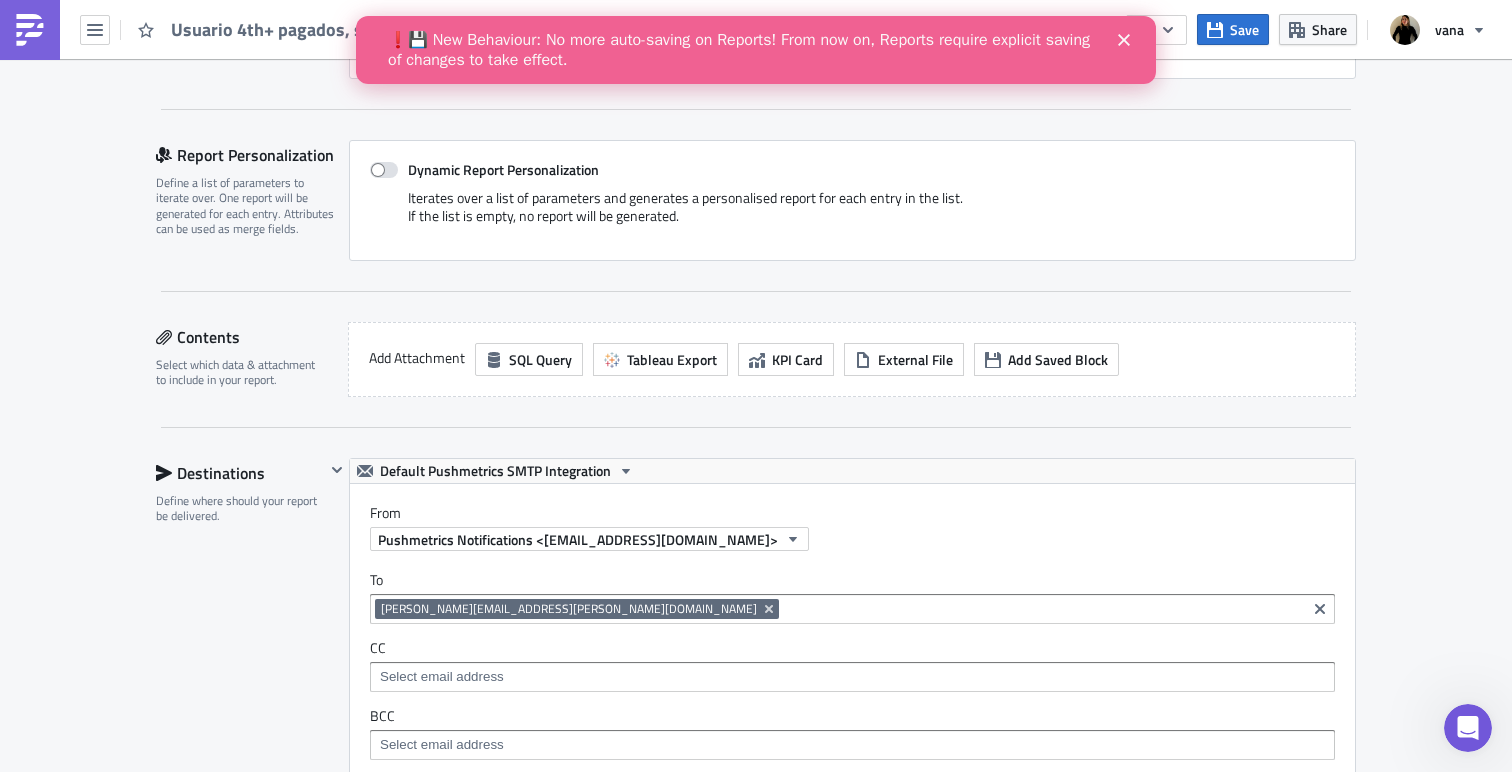 scroll, scrollTop: 0, scrollLeft: 0, axis: both 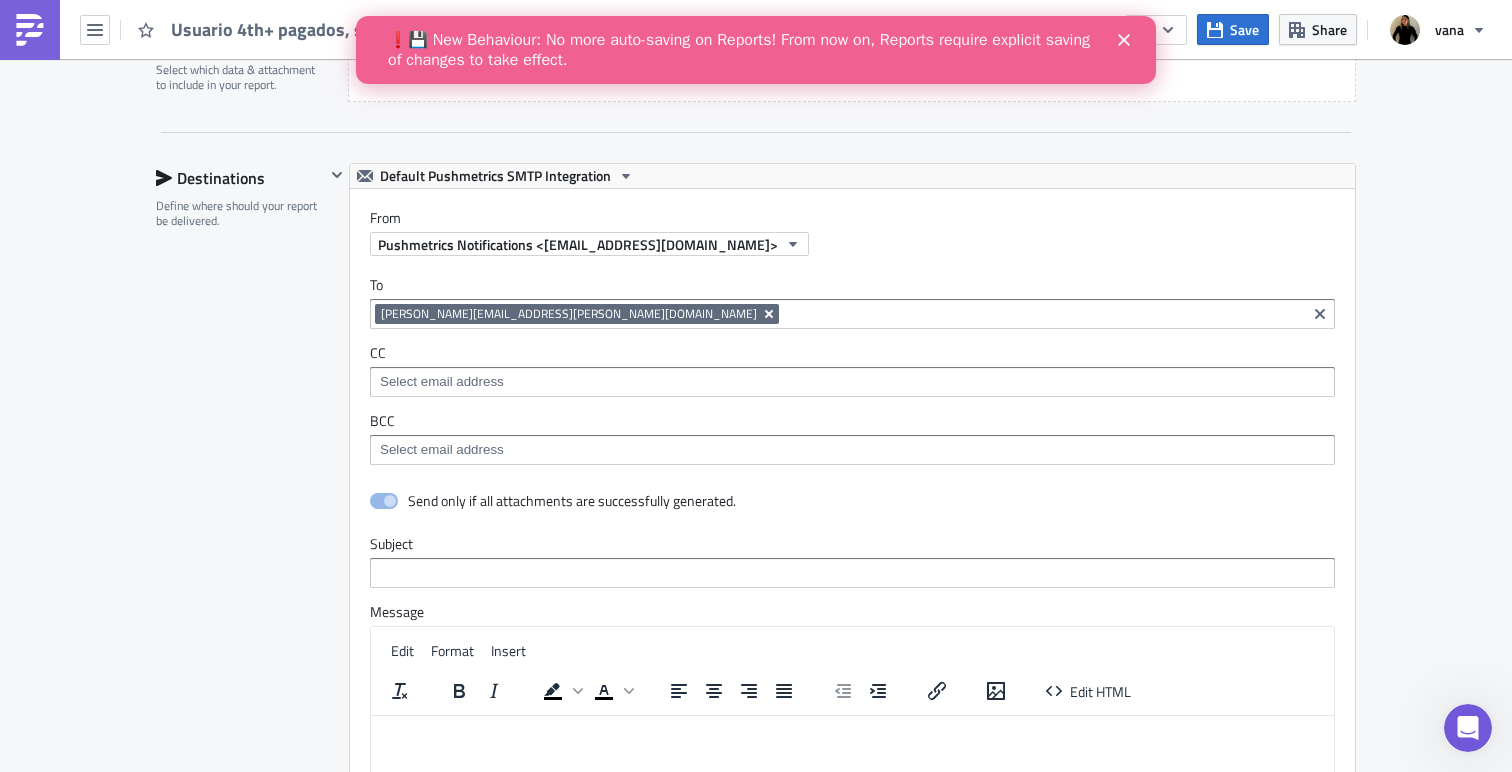click 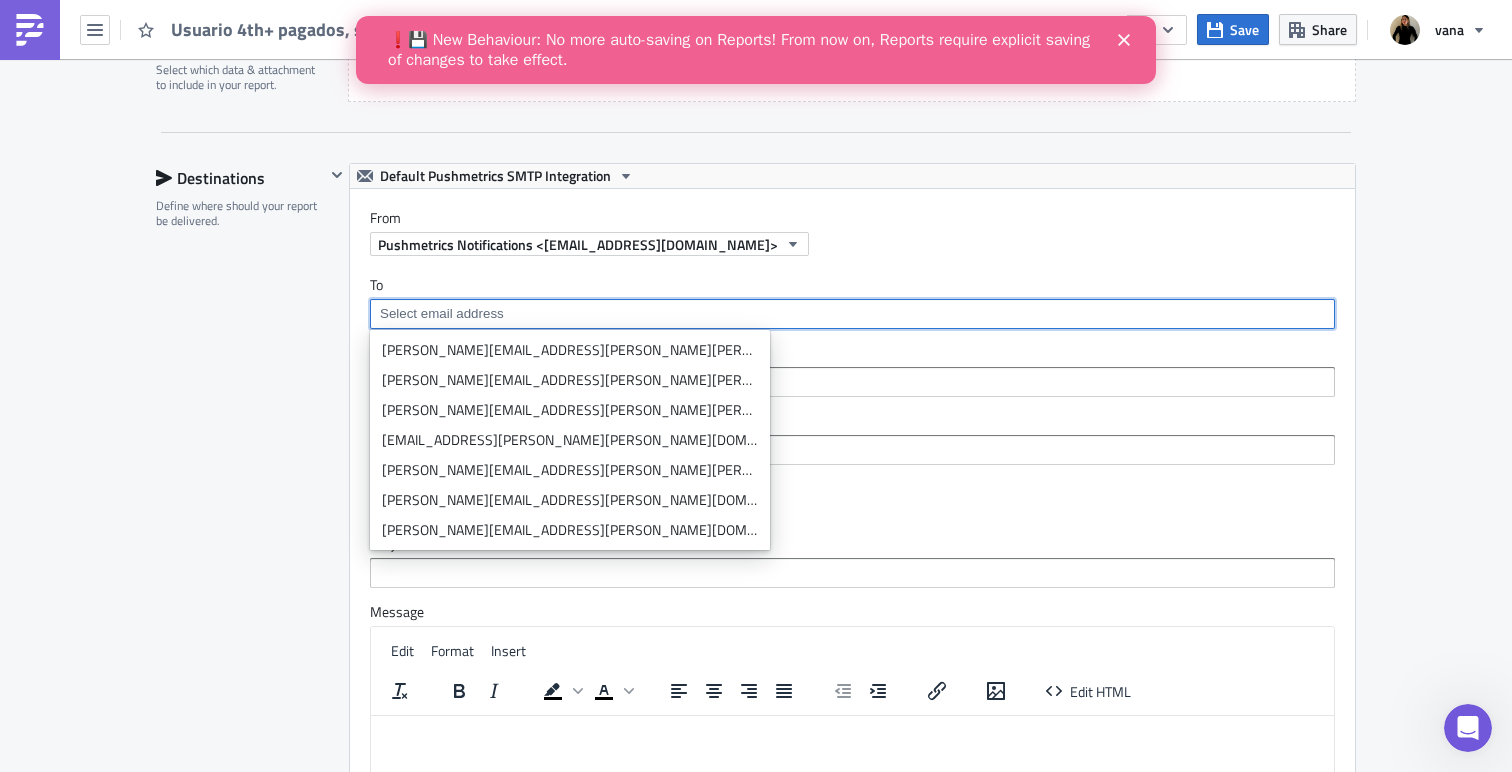 click at bounding box center (851, 314) 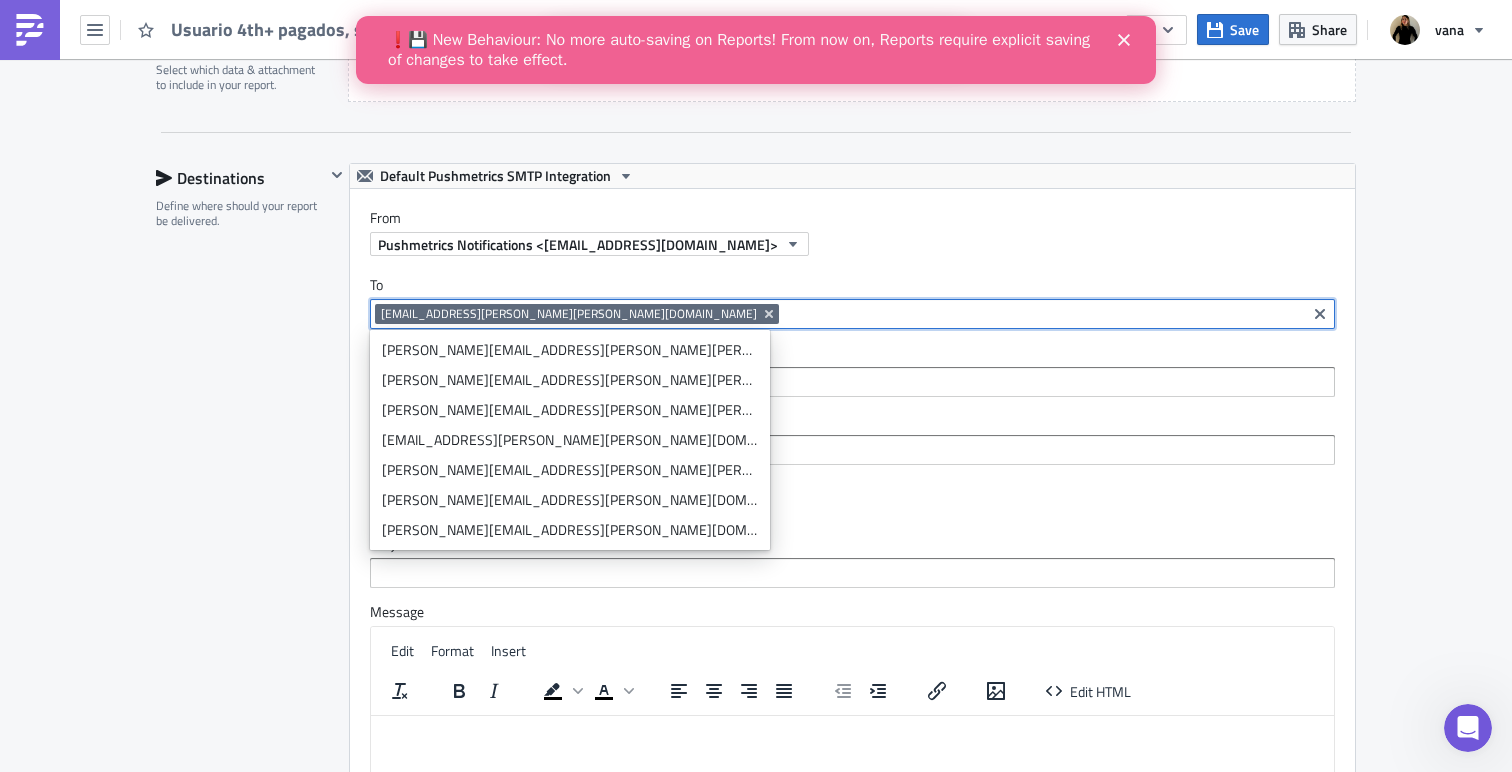 click at bounding box center [1042, 314] 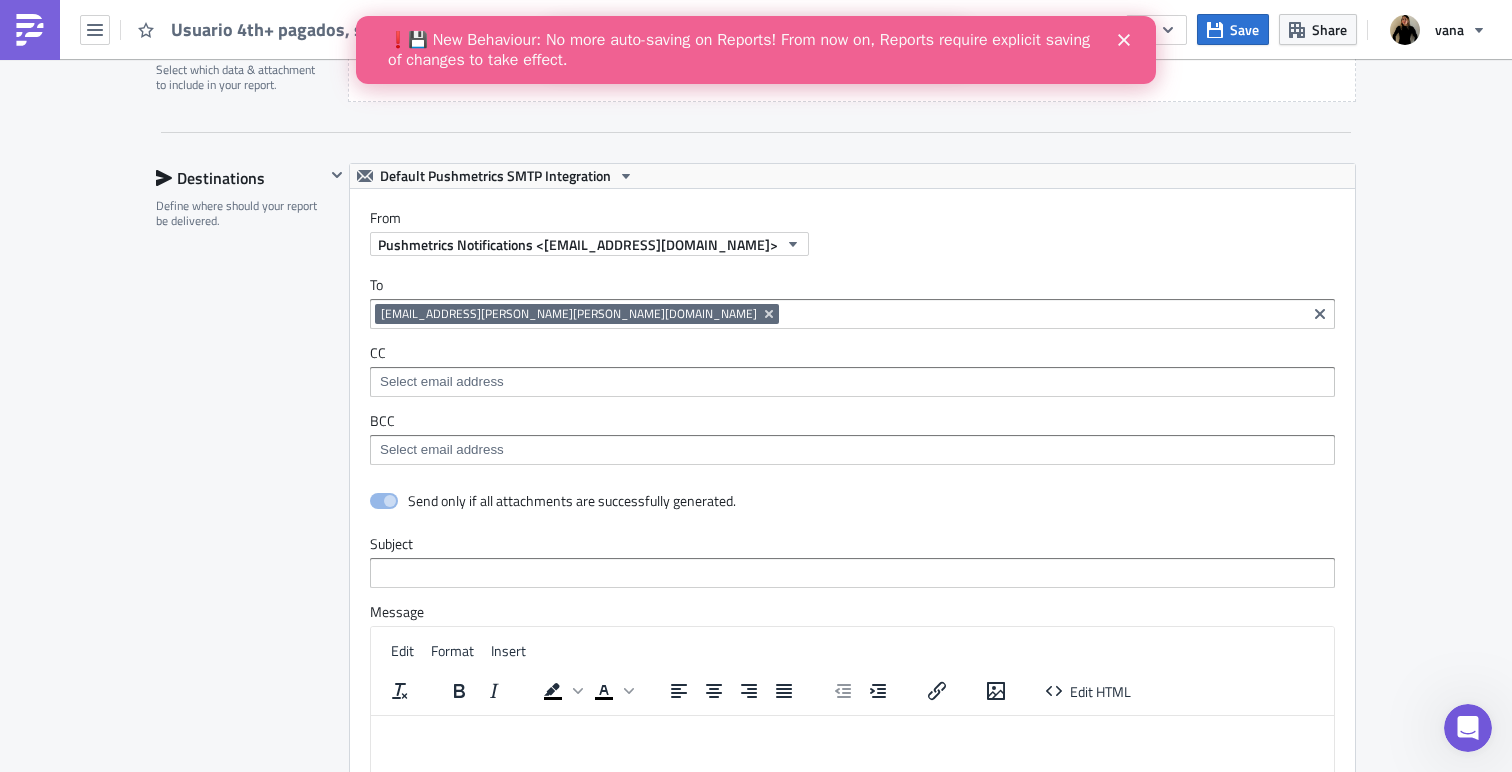 click at bounding box center [852, 382] 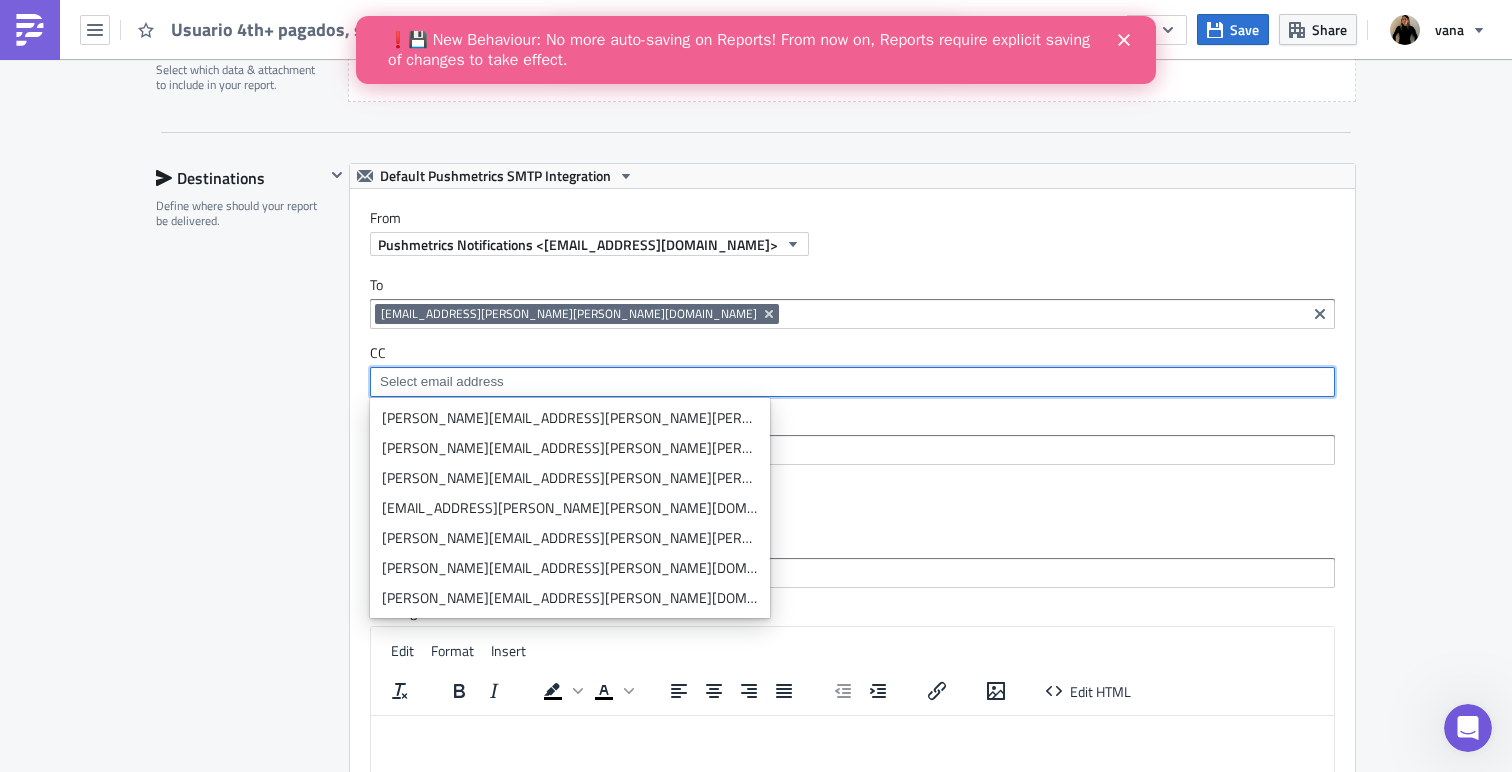 click on "CC" at bounding box center (852, 353) 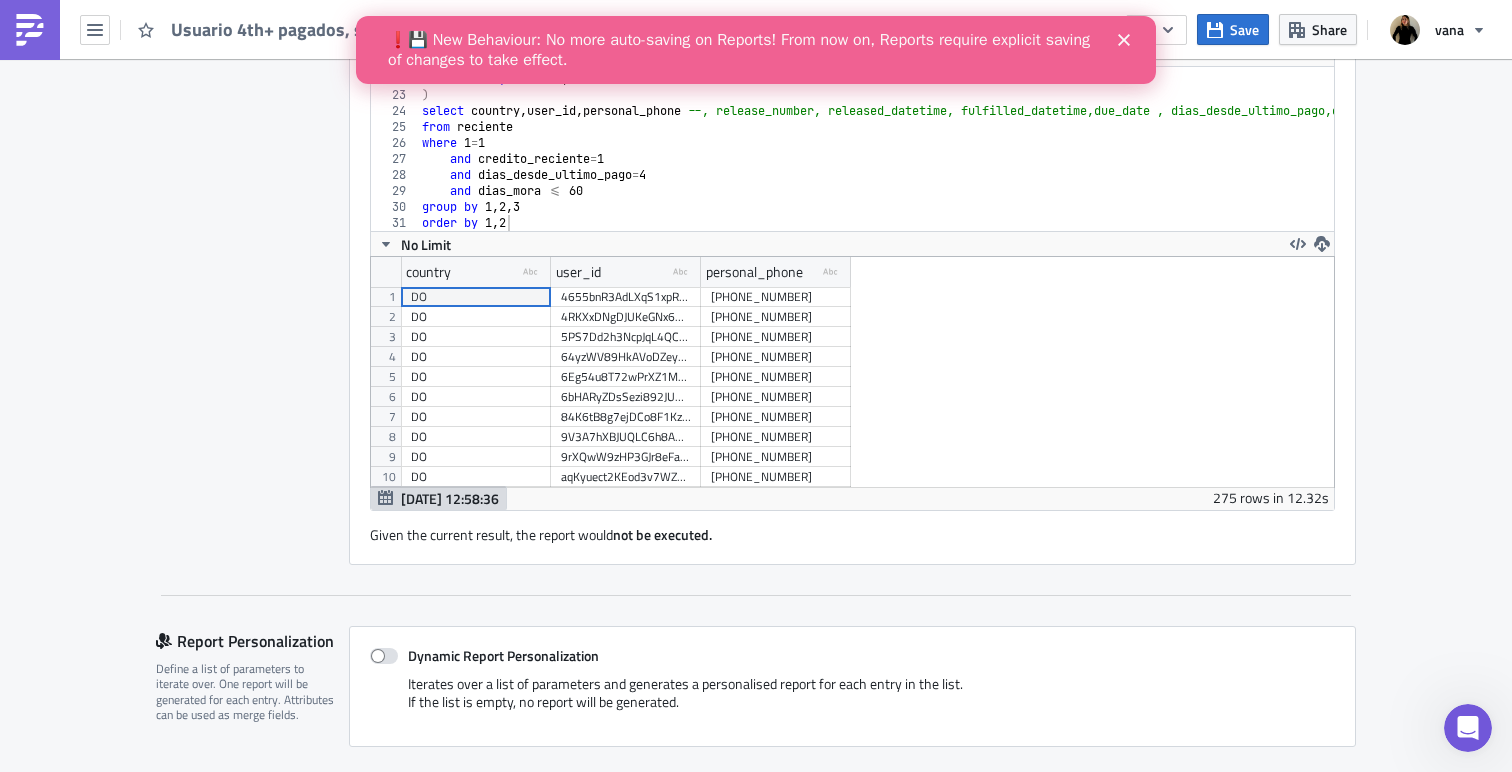 scroll, scrollTop: 0, scrollLeft: 0, axis: both 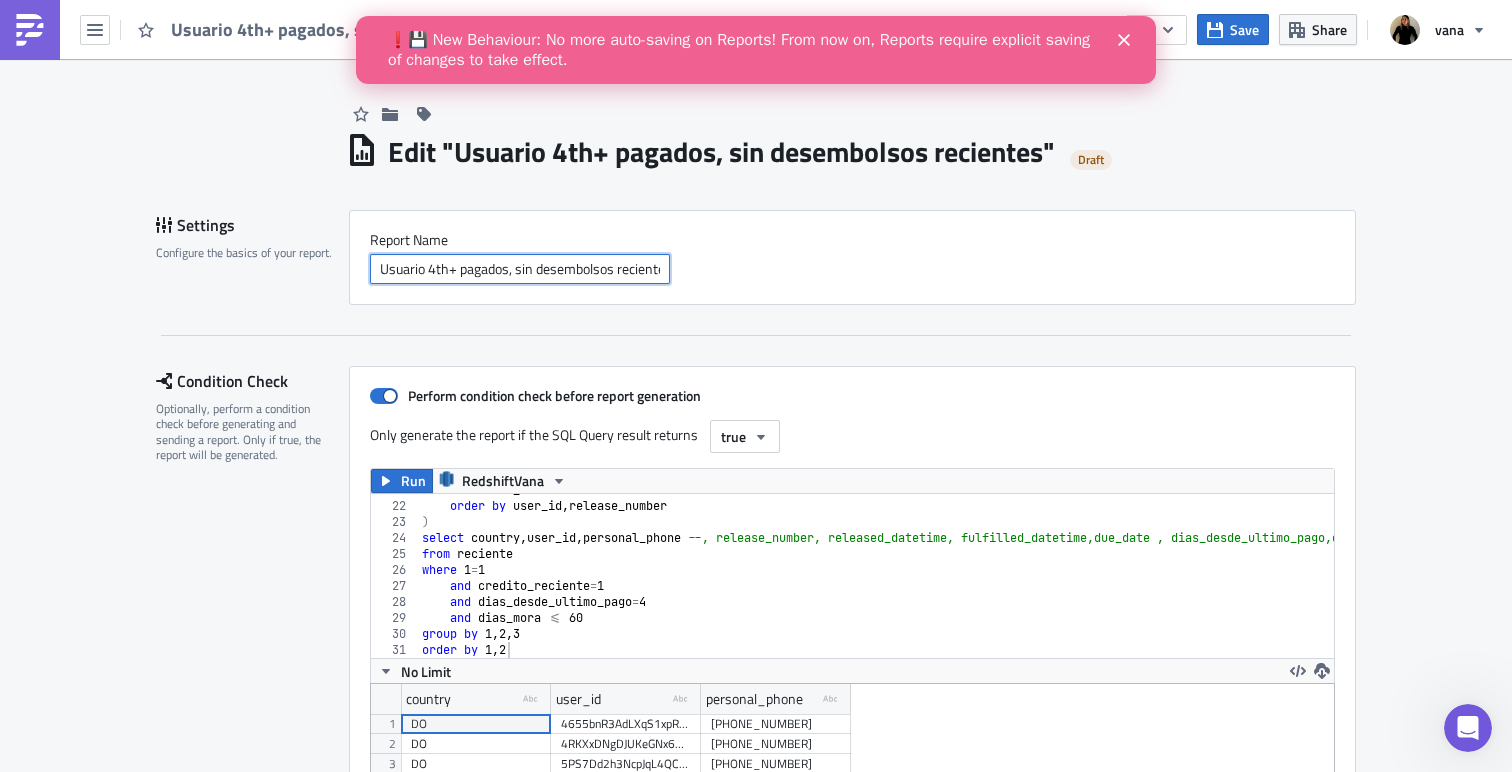 click on "Usuario 4th+ pagados, sin desembolsos recientes" at bounding box center [520, 269] 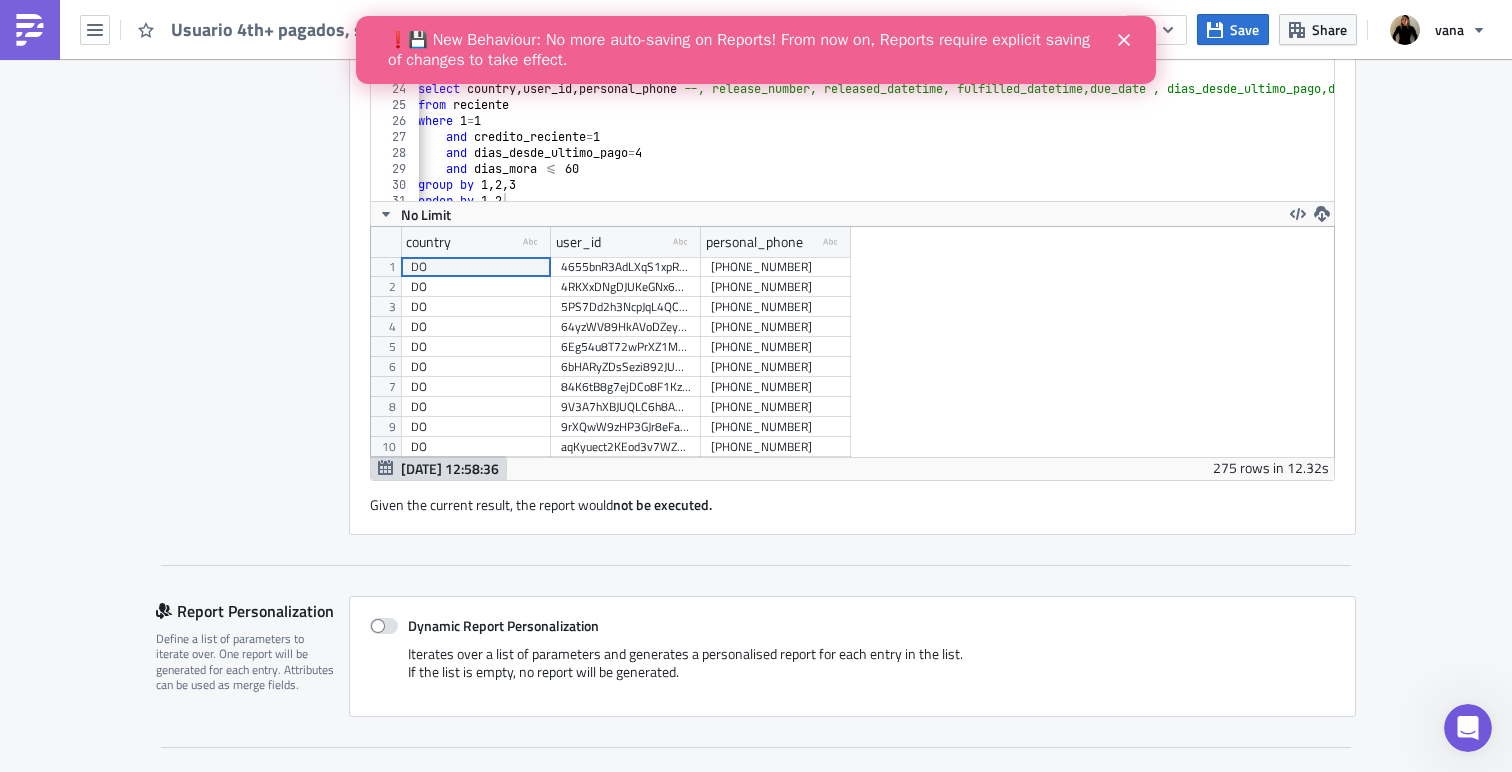 scroll, scrollTop: 446, scrollLeft: 0, axis: vertical 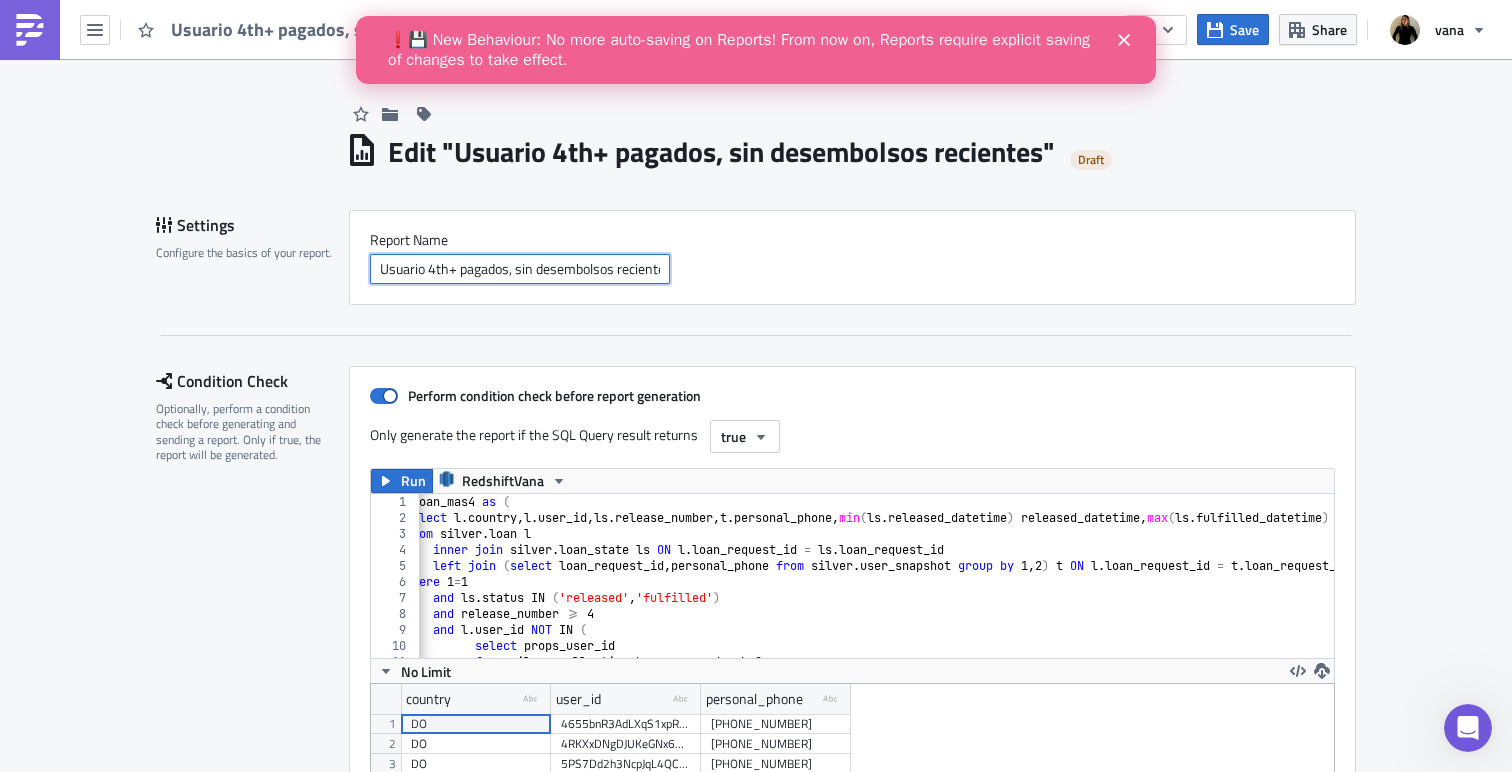 click on "Usuario 4th+ pagados, sin desembolsos recientes" at bounding box center (520, 269) 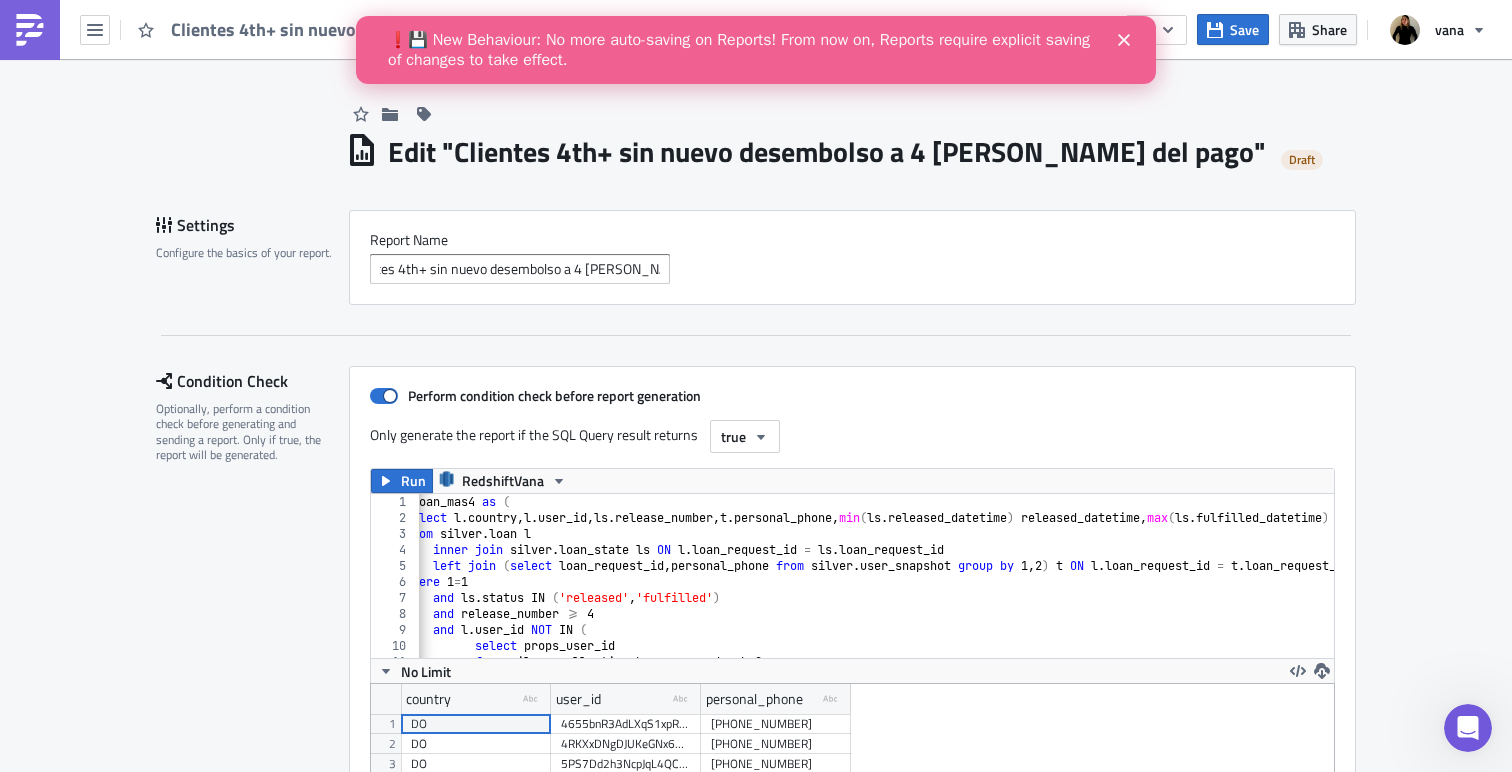 scroll, scrollTop: 0, scrollLeft: 0, axis: both 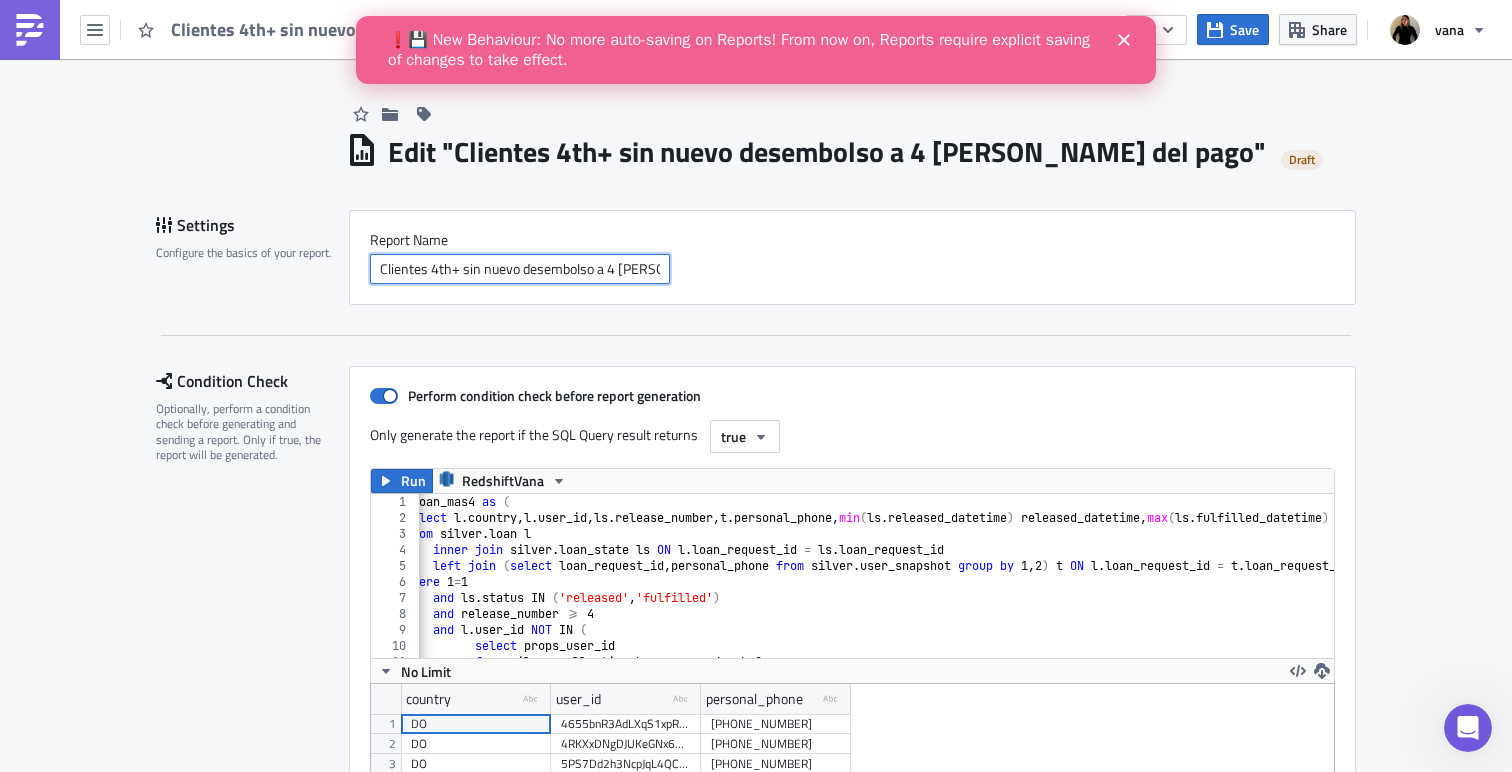click on "Clientes 4th+ sin nuevo desembolso a 4 [PERSON_NAME] del pago" at bounding box center (520, 269) 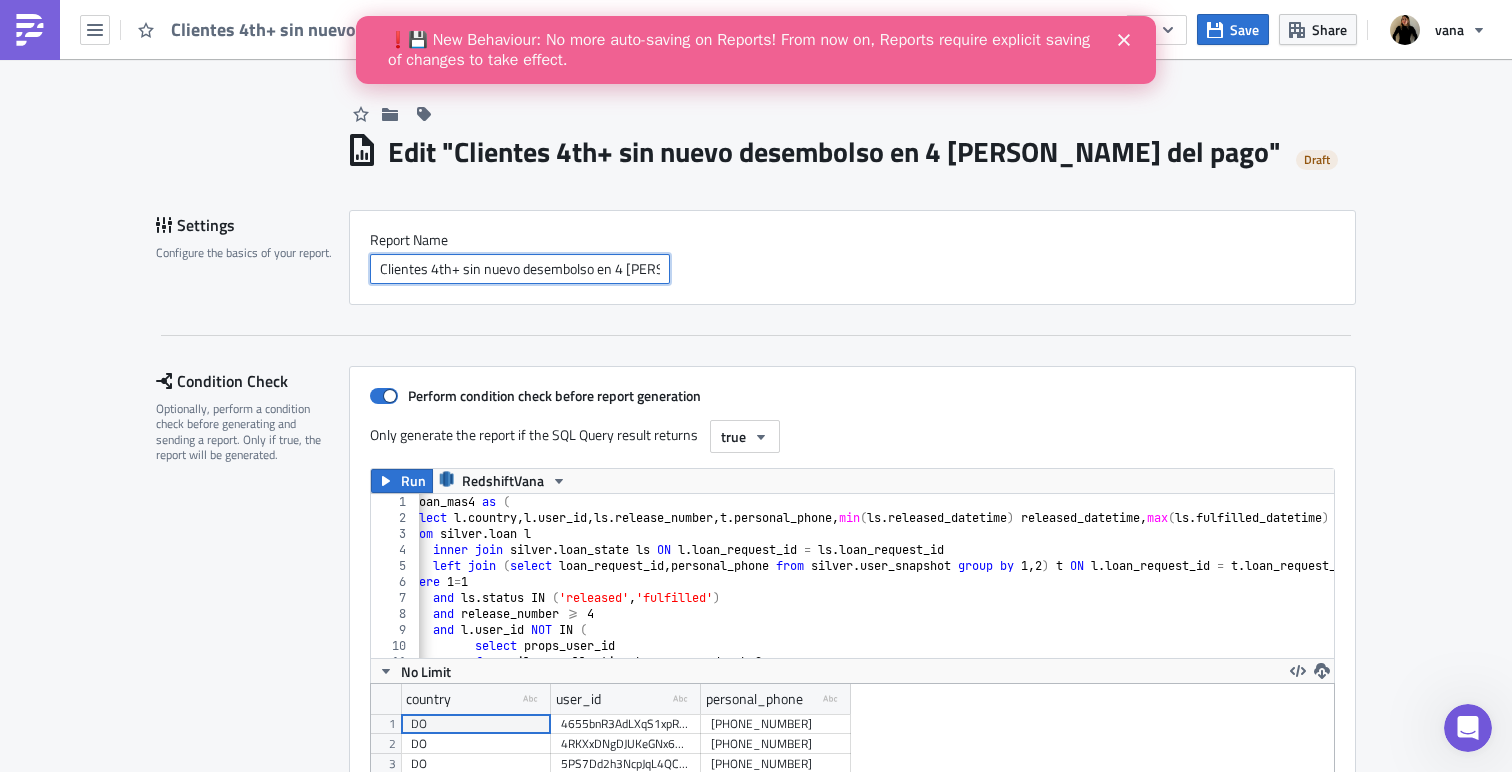 scroll, scrollTop: 0, scrollLeft: 40, axis: horizontal 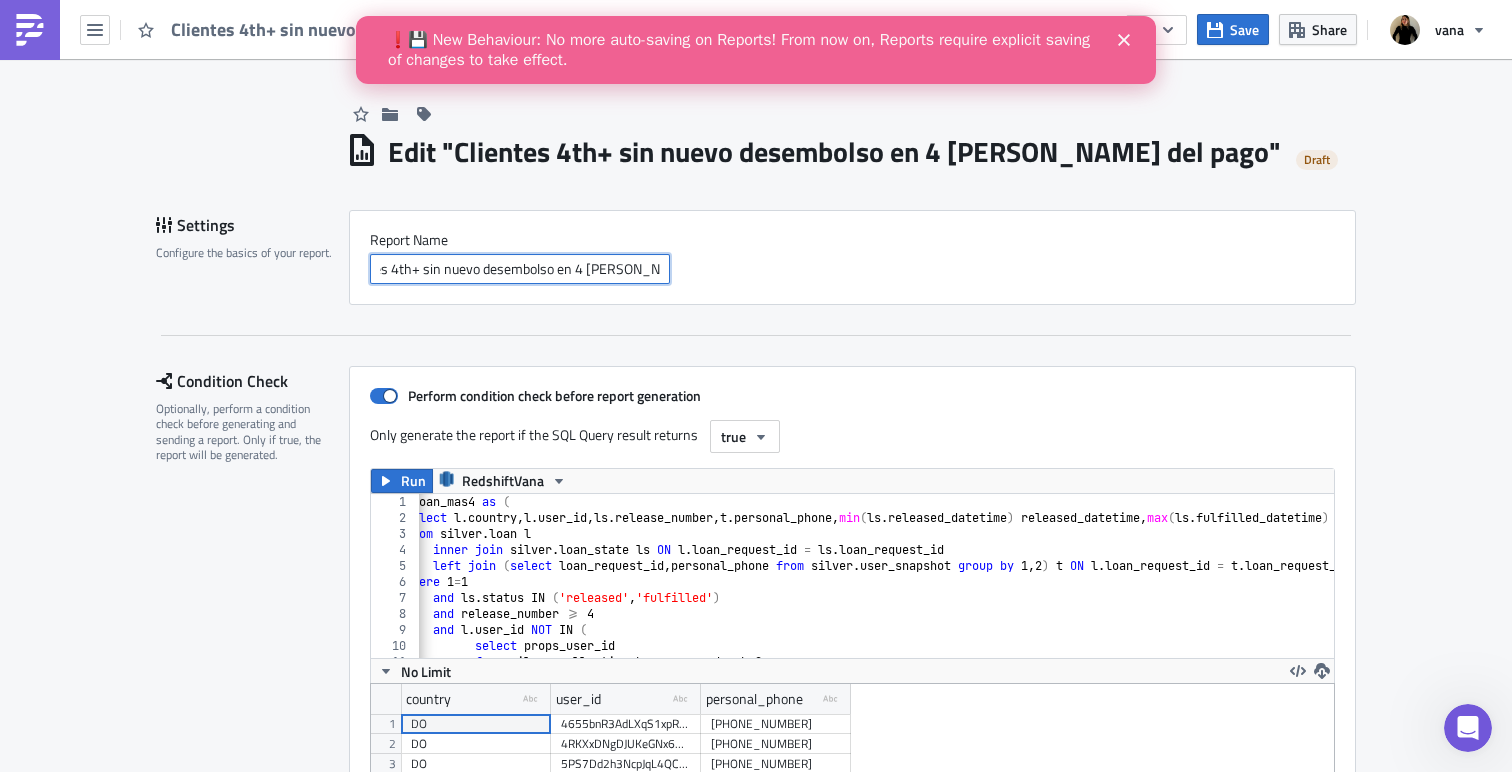 drag, startPoint x: 651, startPoint y: 268, endPoint x: 718, endPoint y: 268, distance: 67 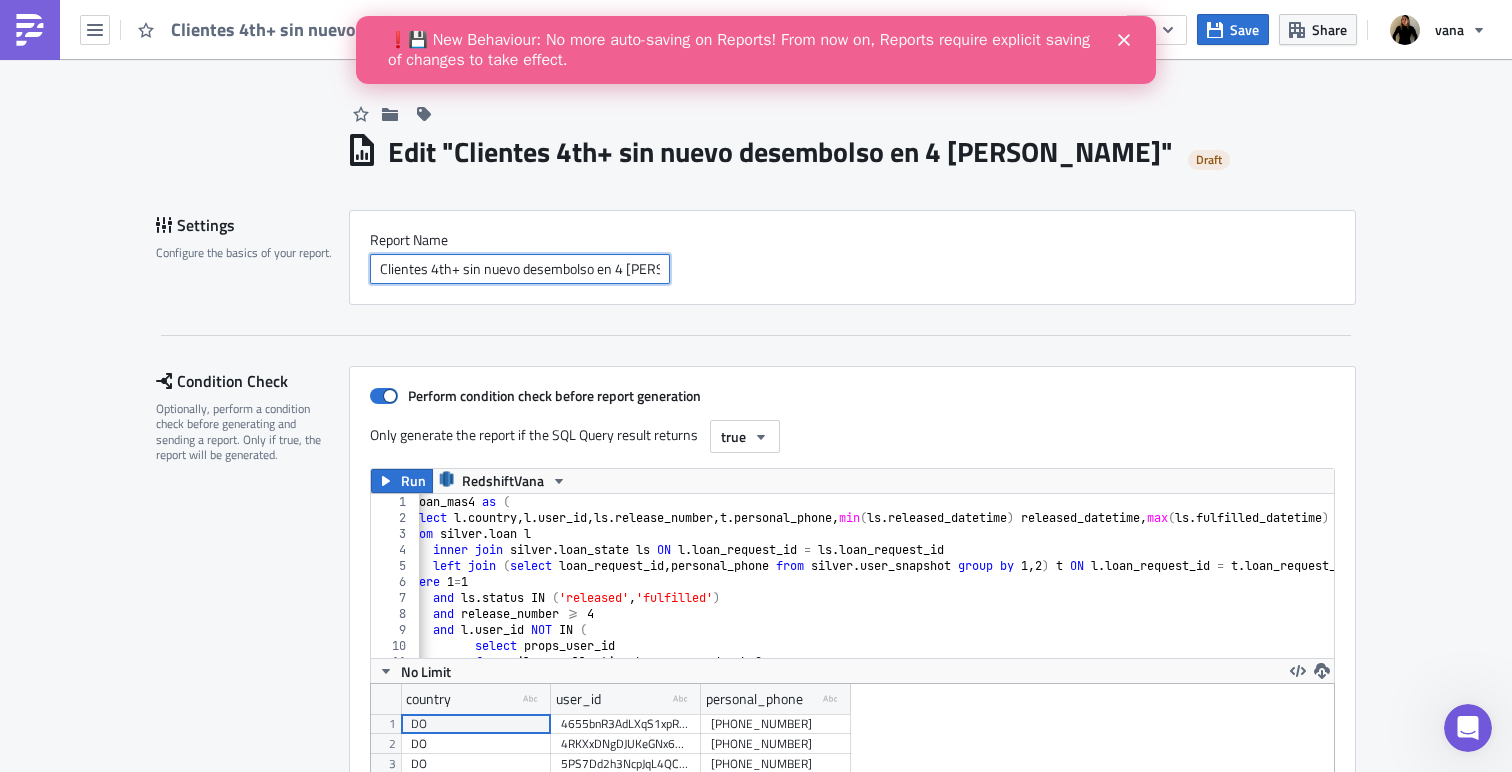 click on "Clientes 4th+ sin nuevo desembolso en 4 [PERSON_NAME]" at bounding box center (520, 269) 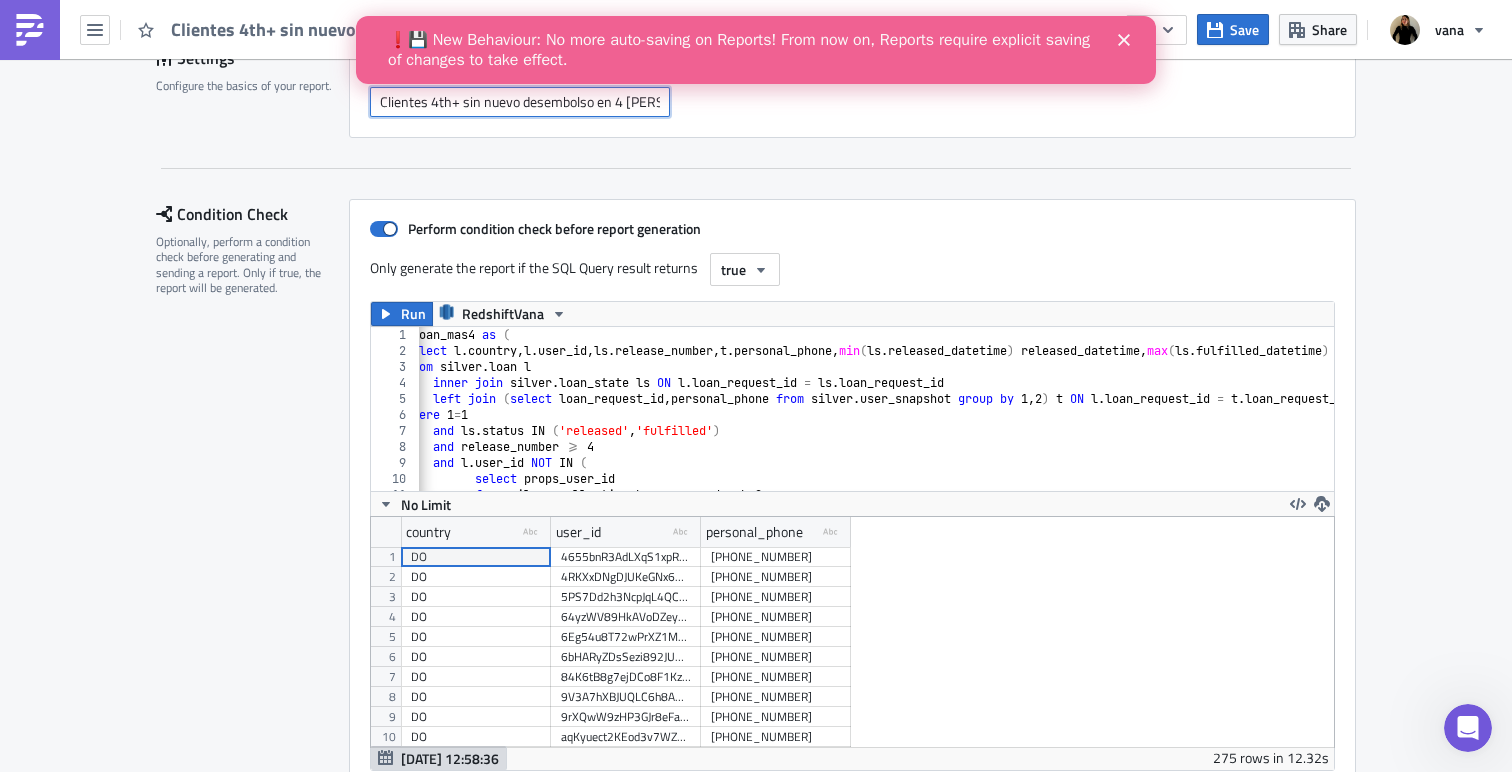 scroll, scrollTop: 169, scrollLeft: 0, axis: vertical 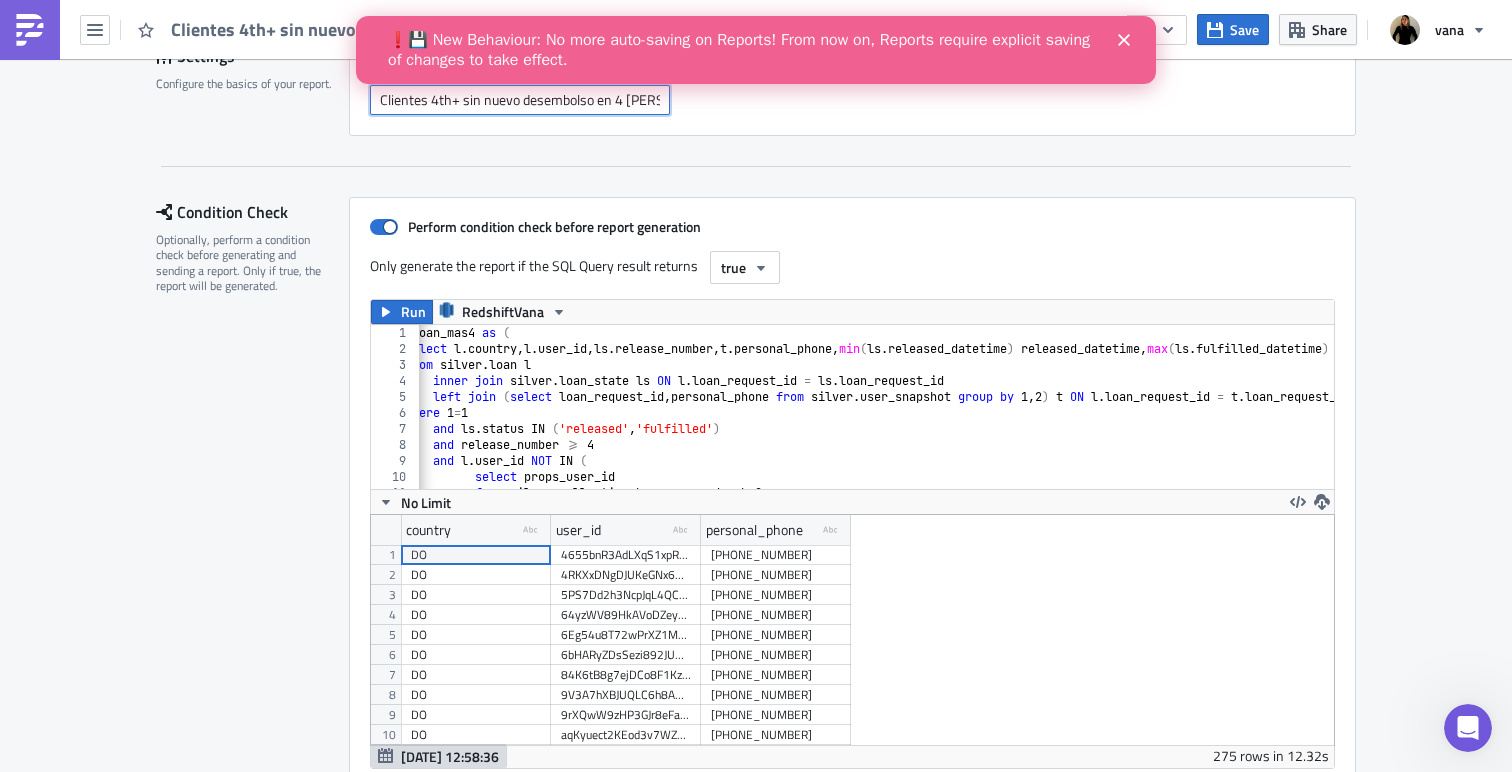 type on "Clientes 4th+ sin nuevo desembolso en 4 [PERSON_NAME]" 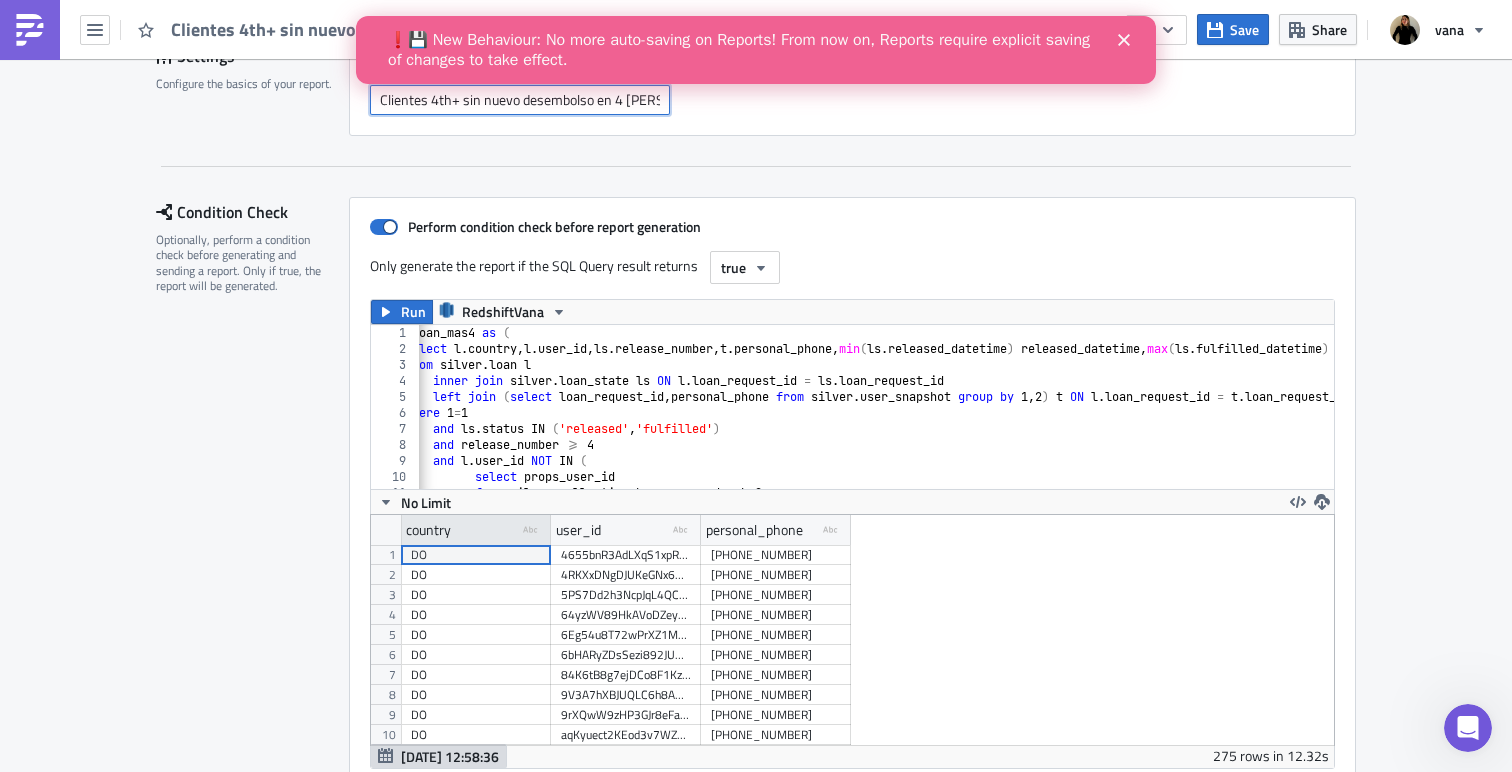 scroll, scrollTop: 122, scrollLeft: 0, axis: vertical 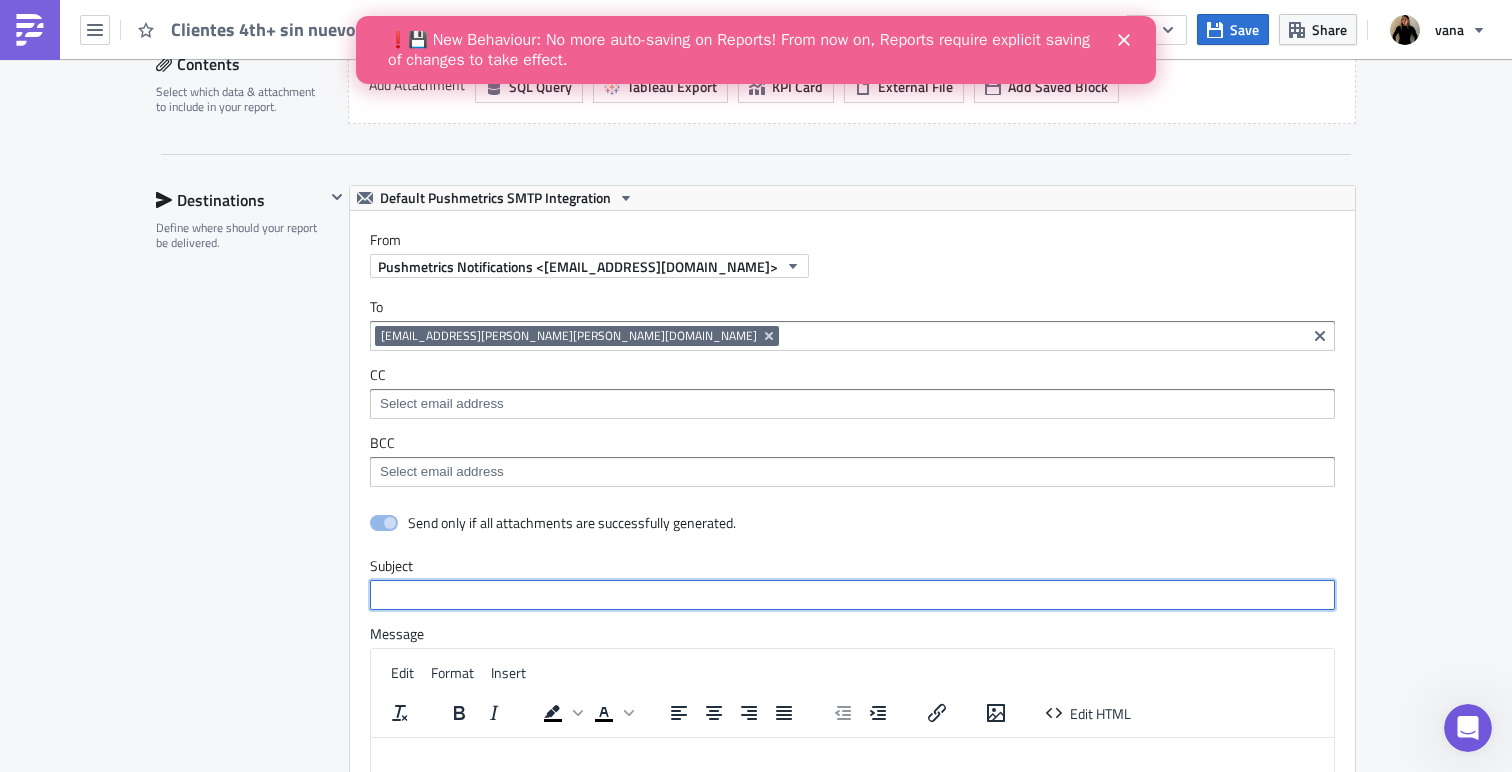 click at bounding box center (852, 595) 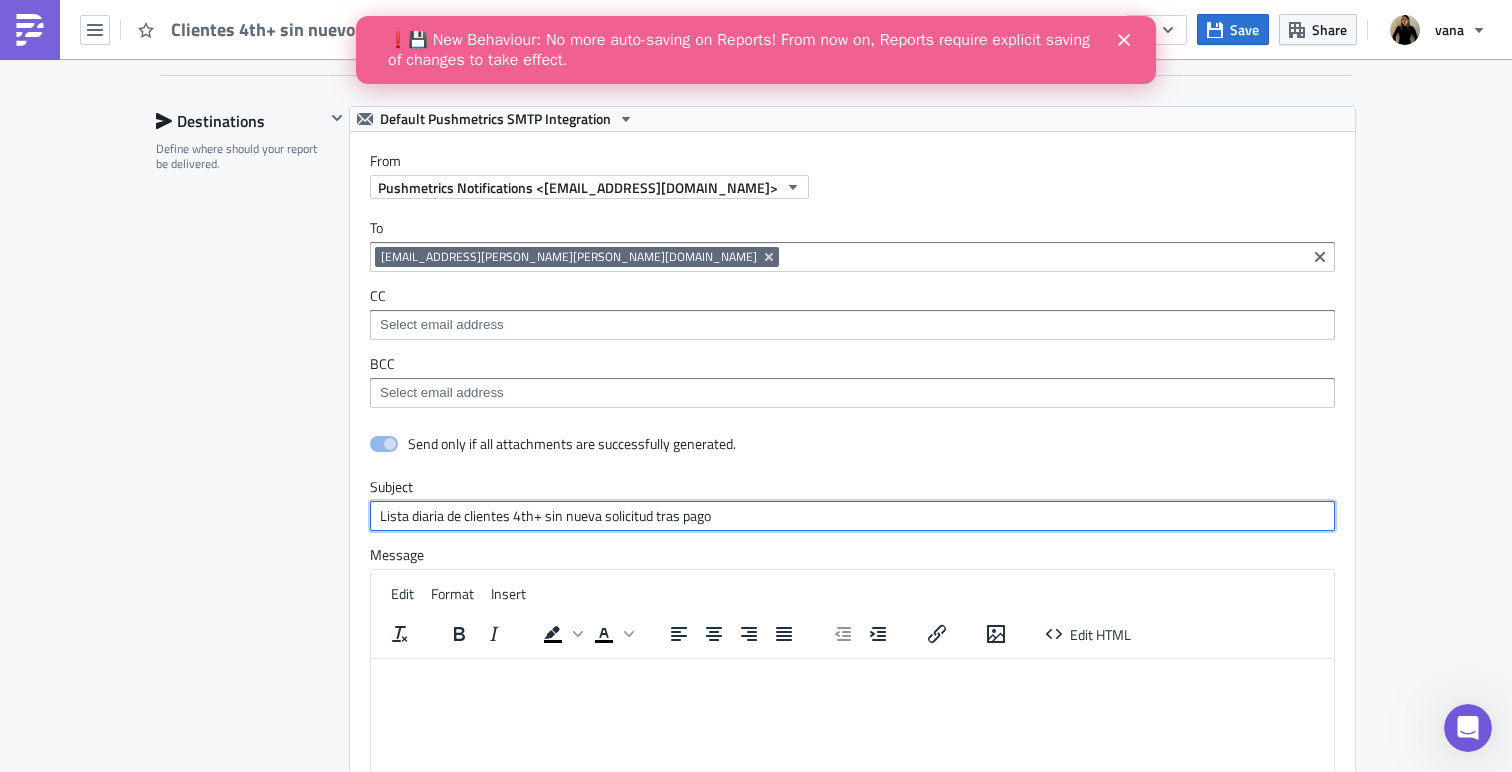 scroll, scrollTop: 1273, scrollLeft: 0, axis: vertical 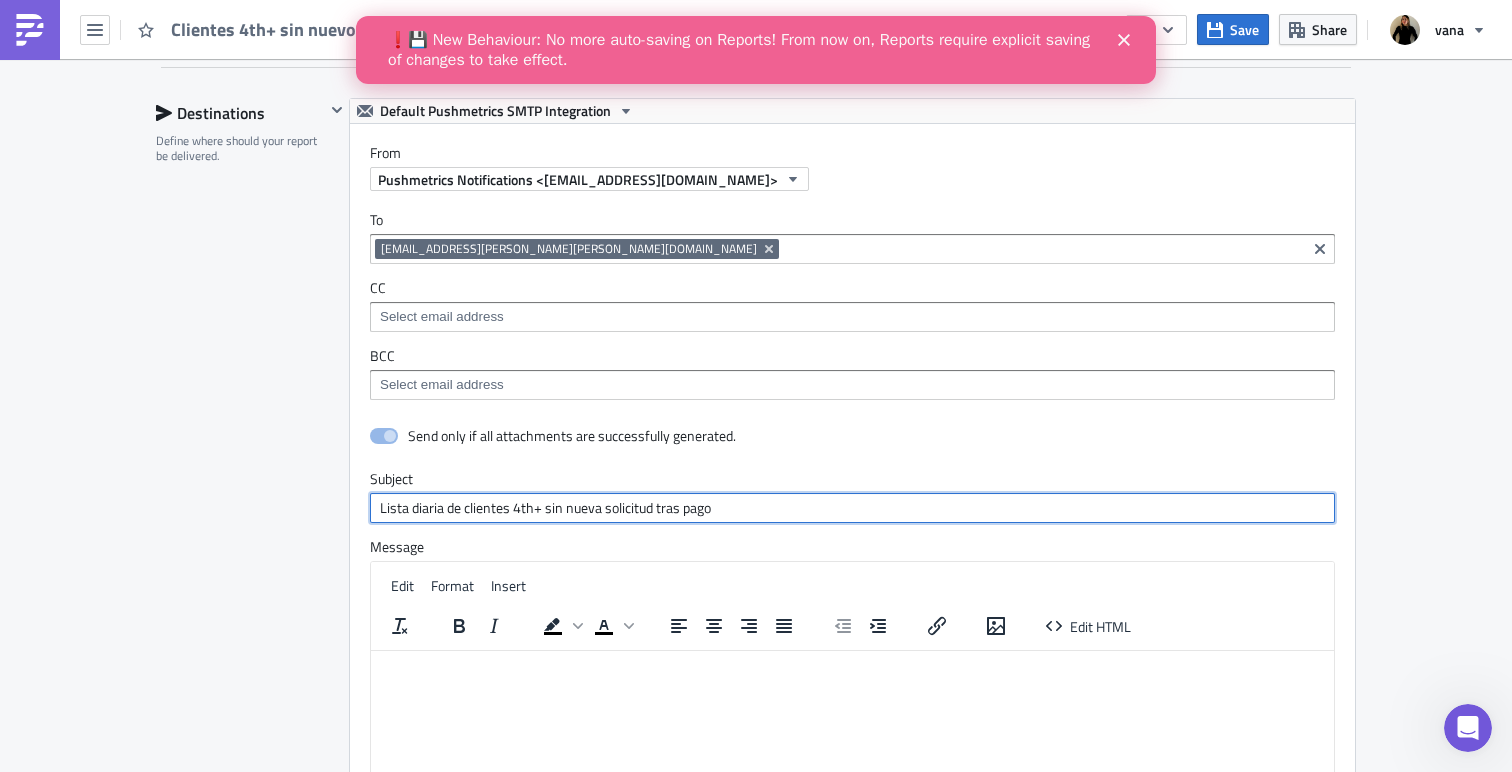 type on "Lista diaria de clientes 4th+ sin nueva solicitud tras pago" 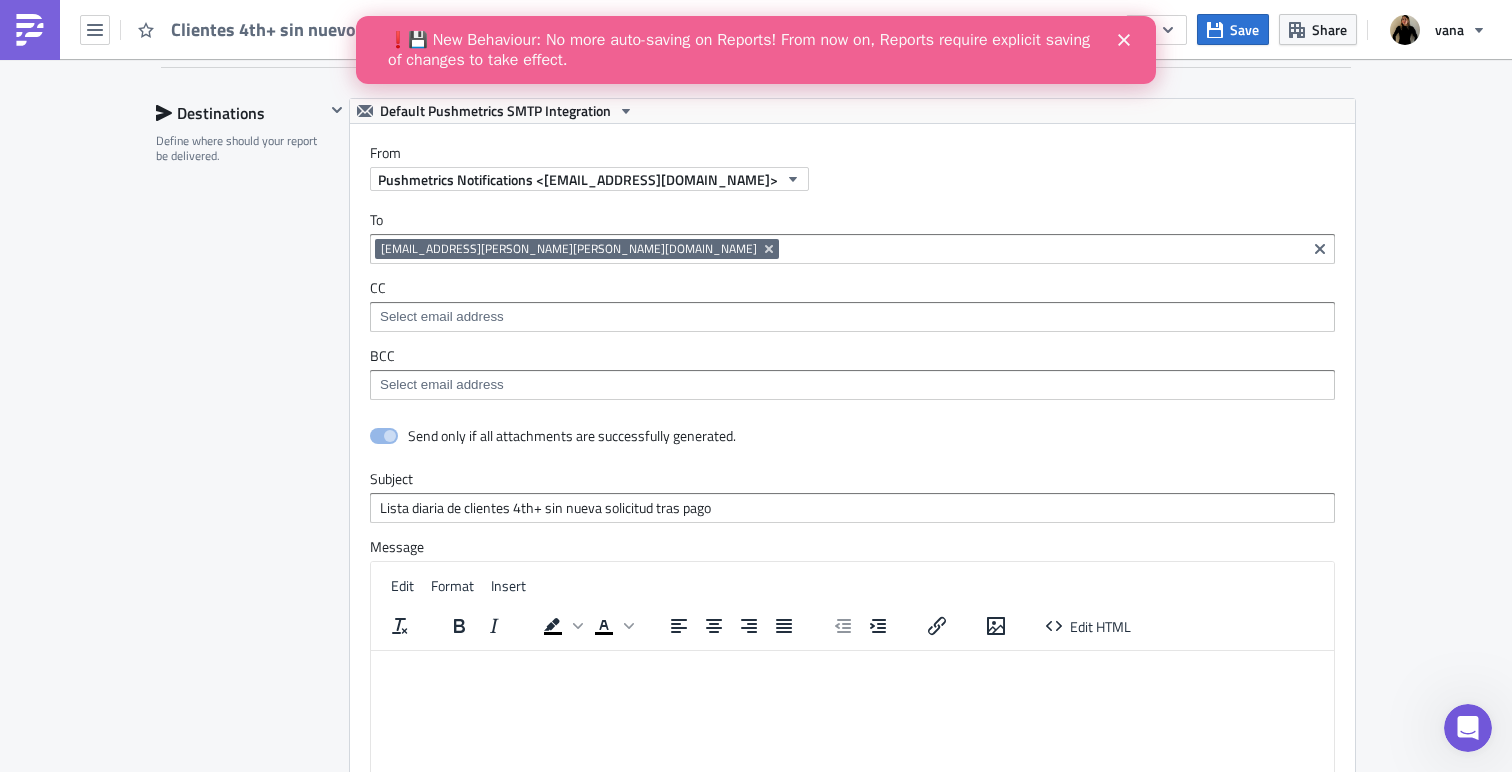 click at bounding box center (852, 667) 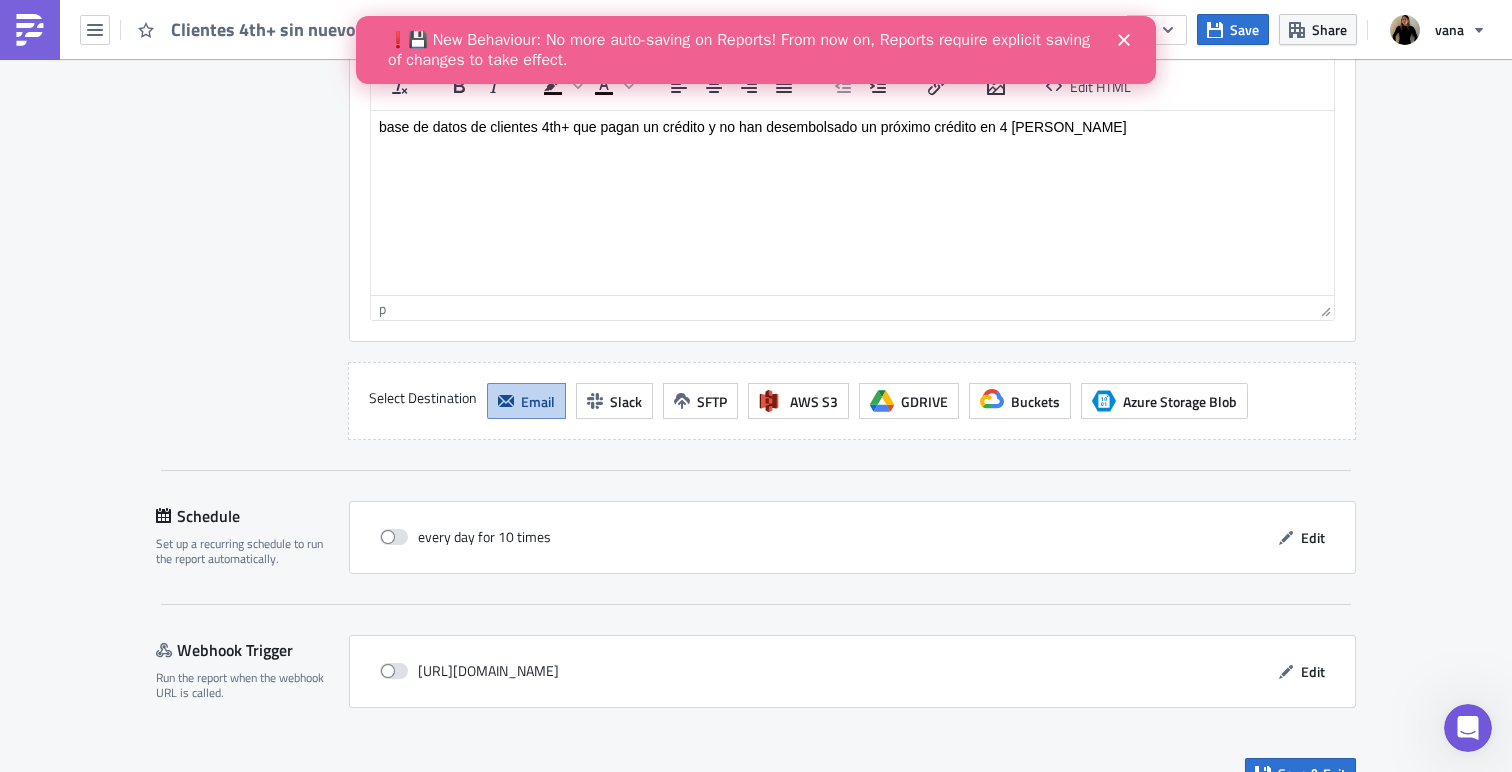 scroll, scrollTop: 1849, scrollLeft: 0, axis: vertical 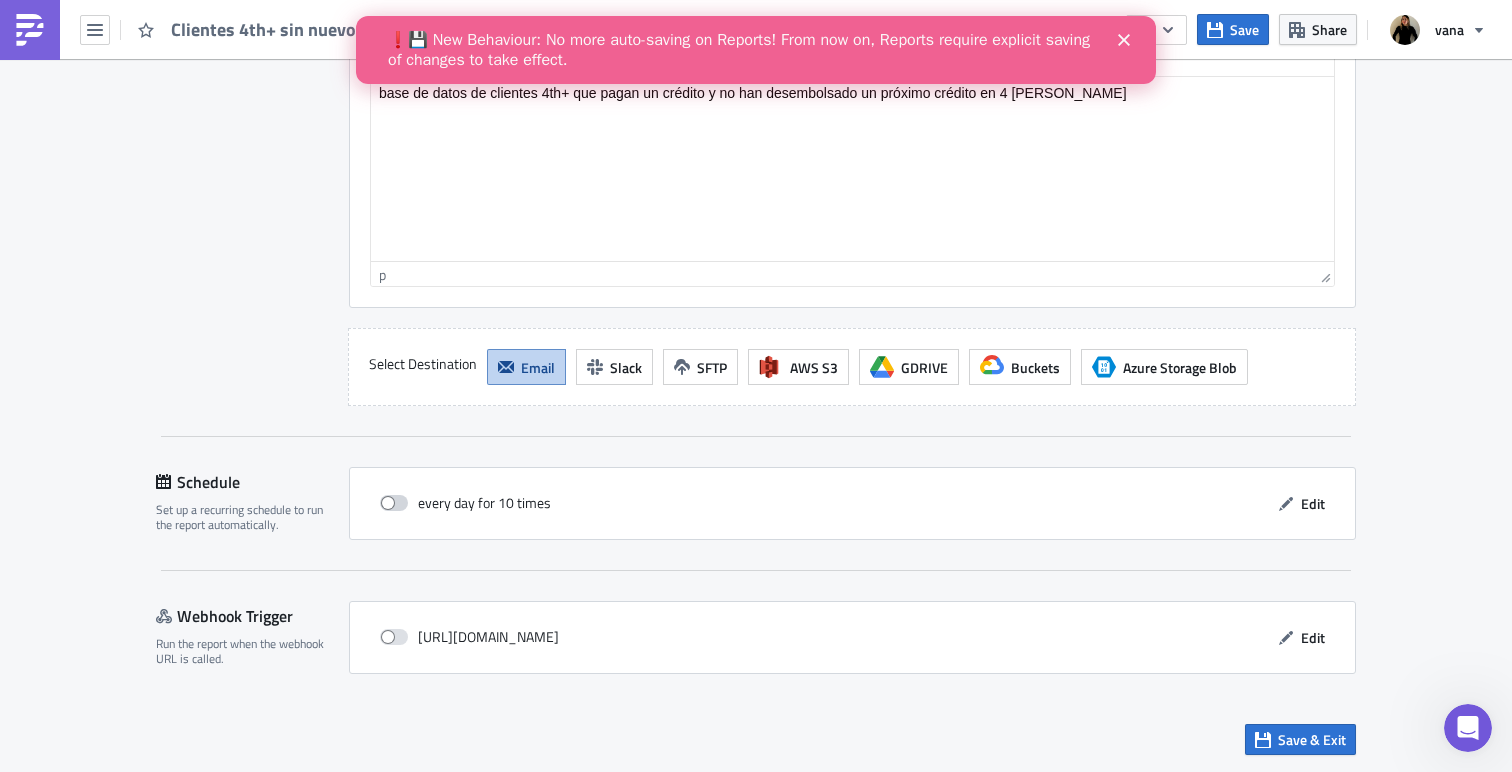 click at bounding box center (394, 503) 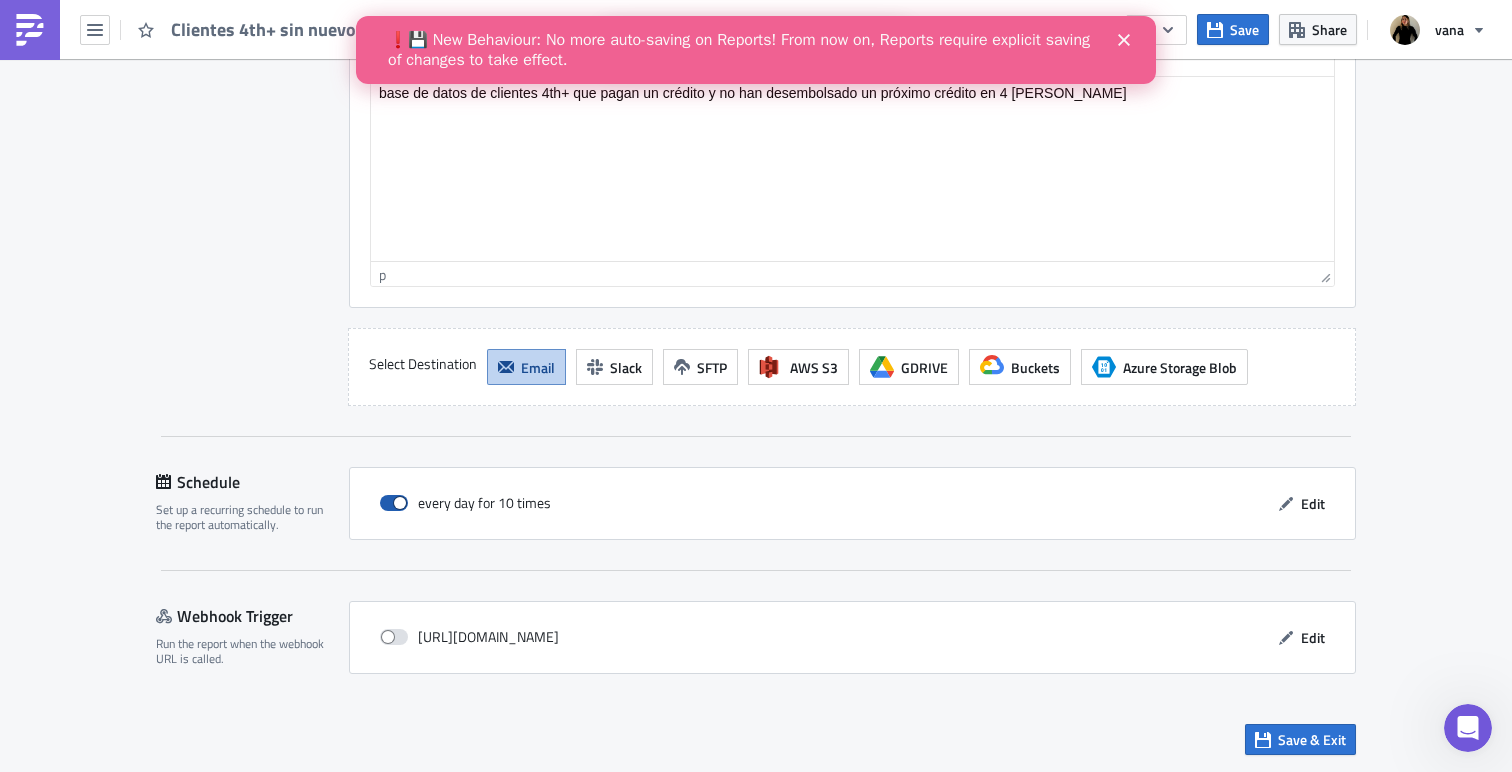 click at bounding box center (394, 503) 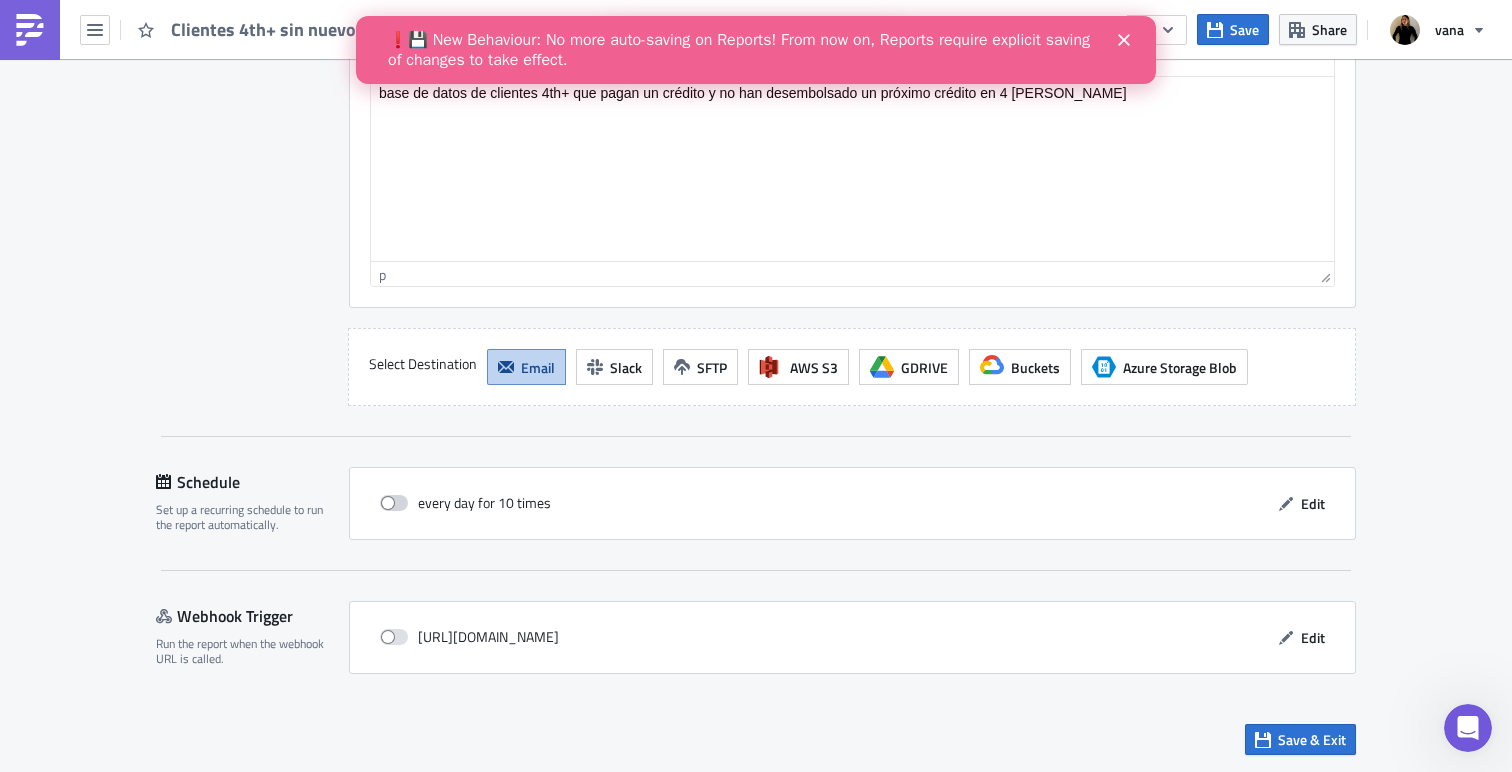 checkbox on "false" 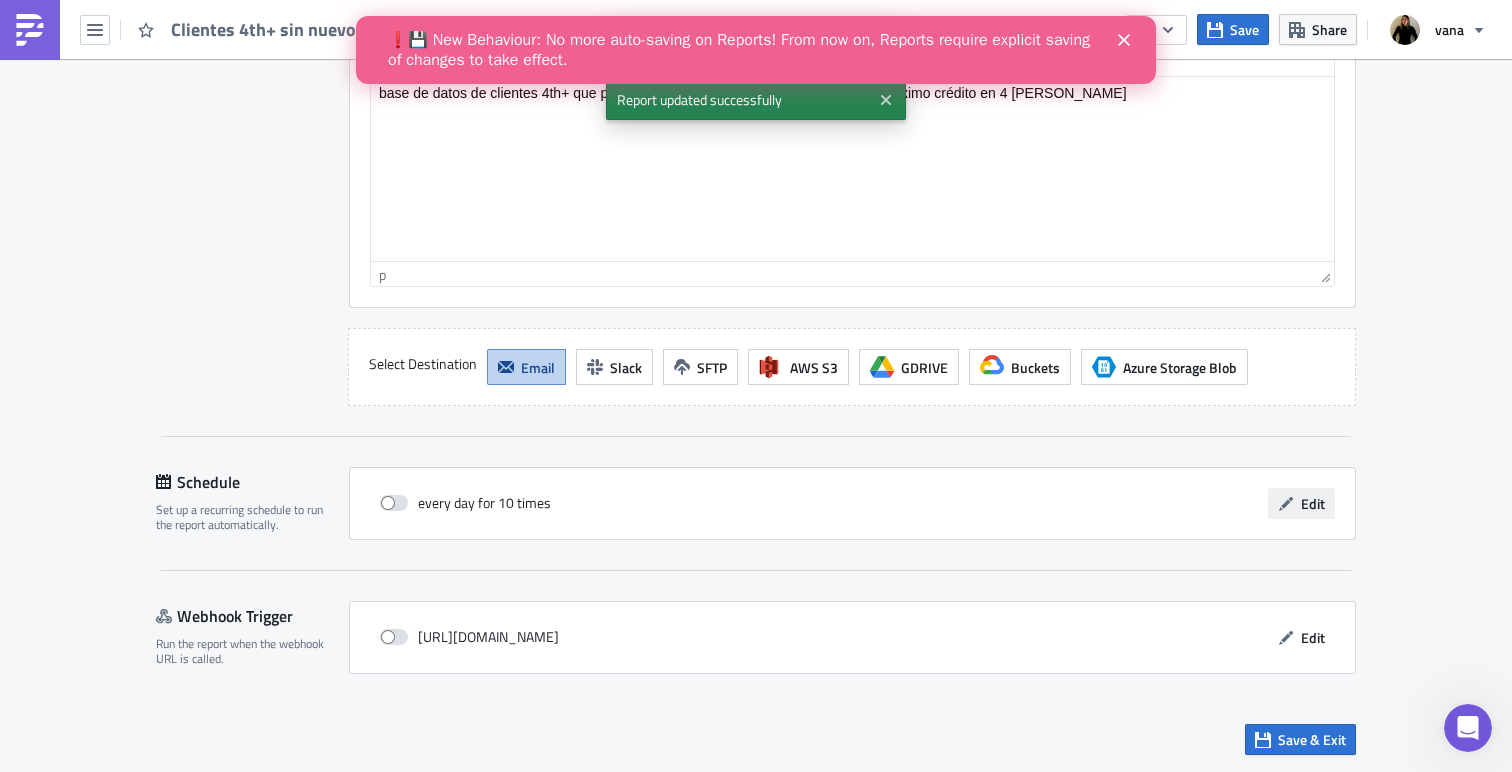 click on "Edit" at bounding box center (1313, 503) 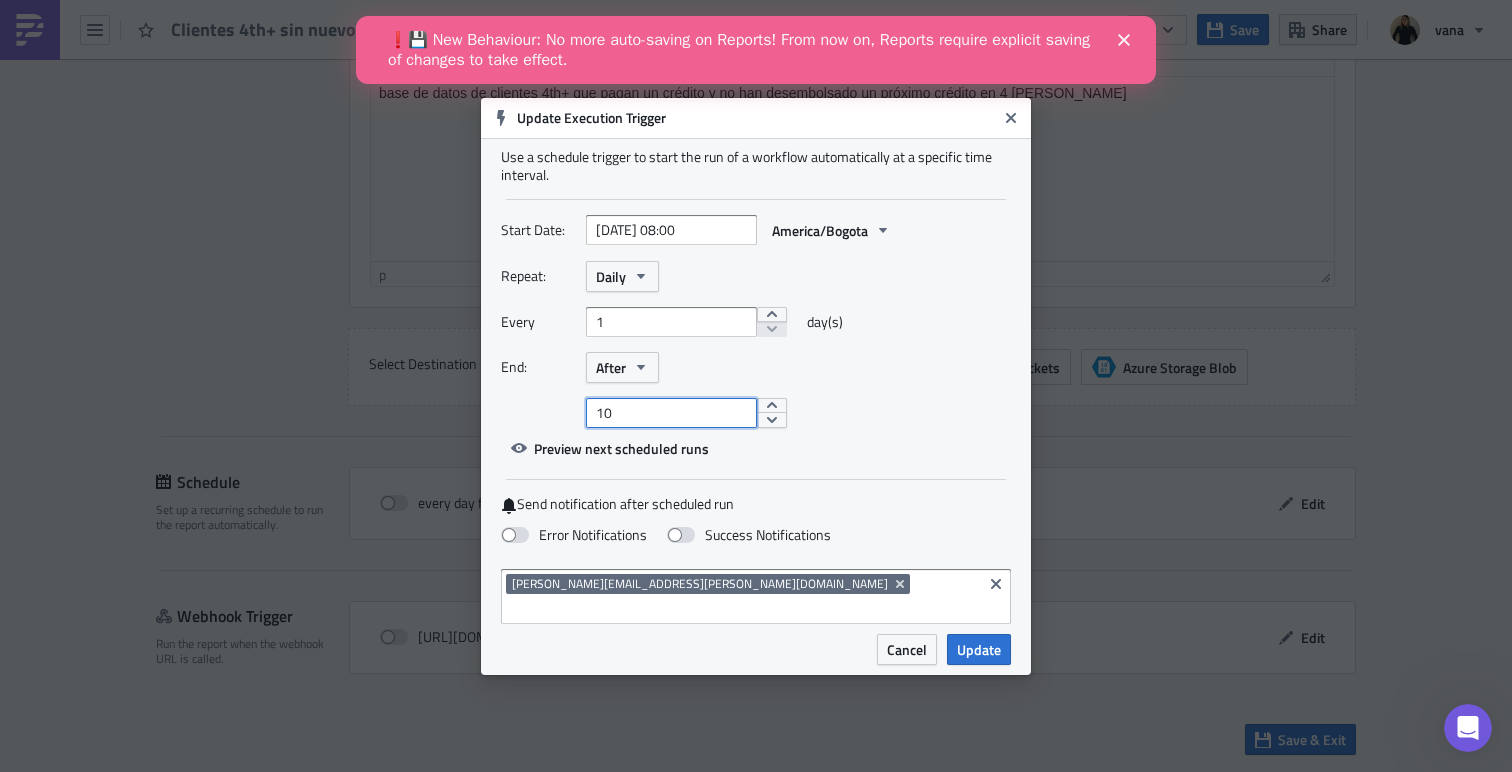 click on "10" at bounding box center (671, 413) 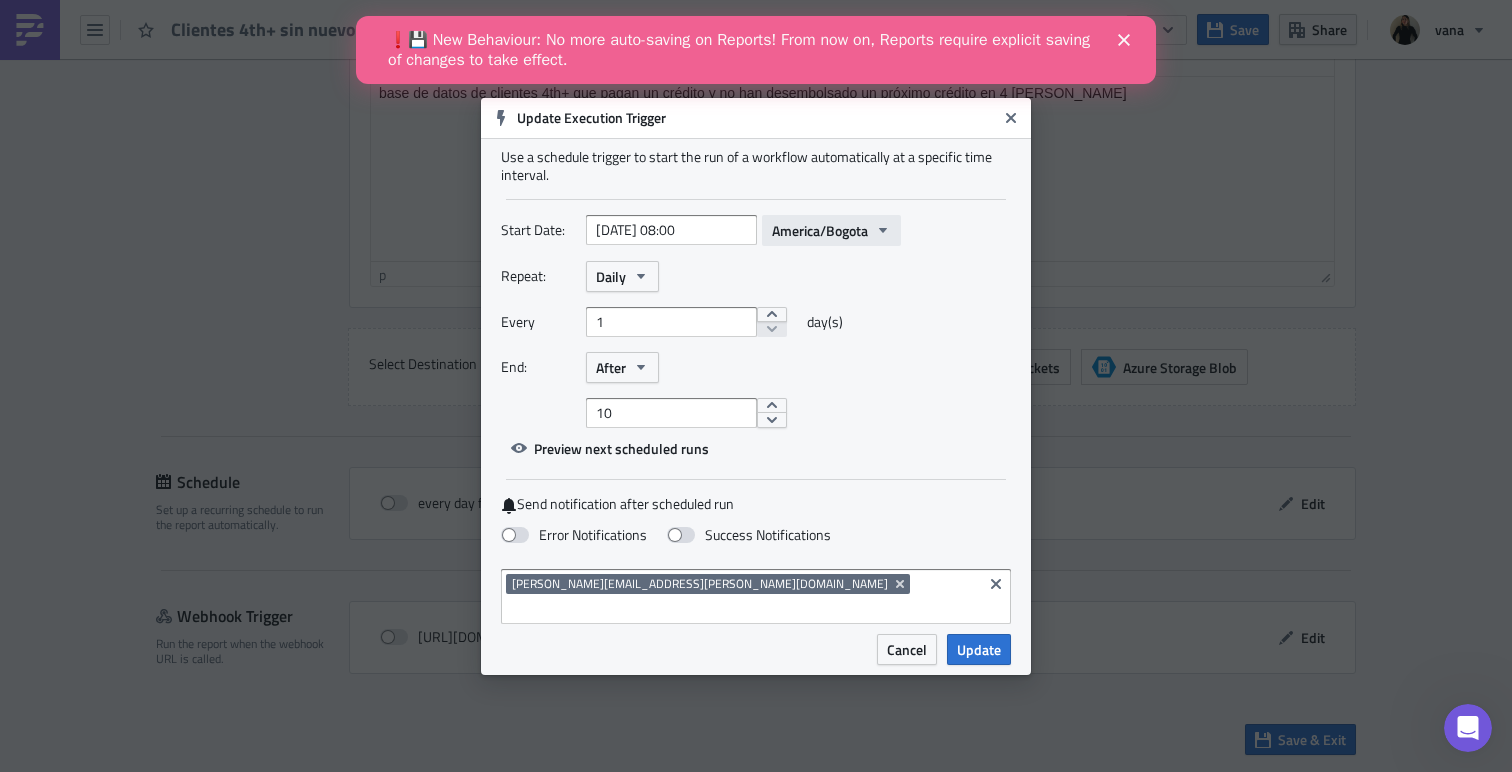 click on "America/Bogota" at bounding box center [820, 230] 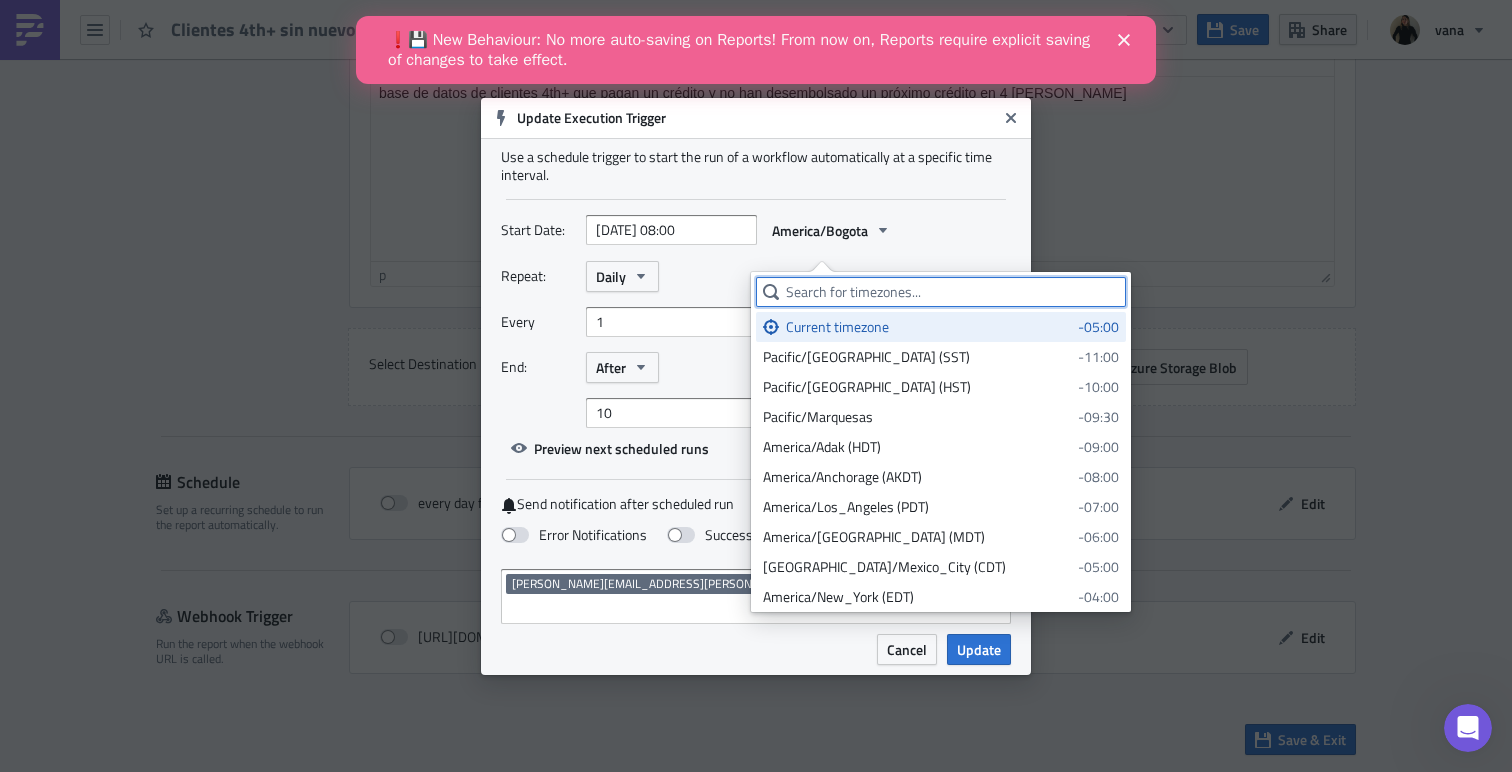 click at bounding box center [941, 292] 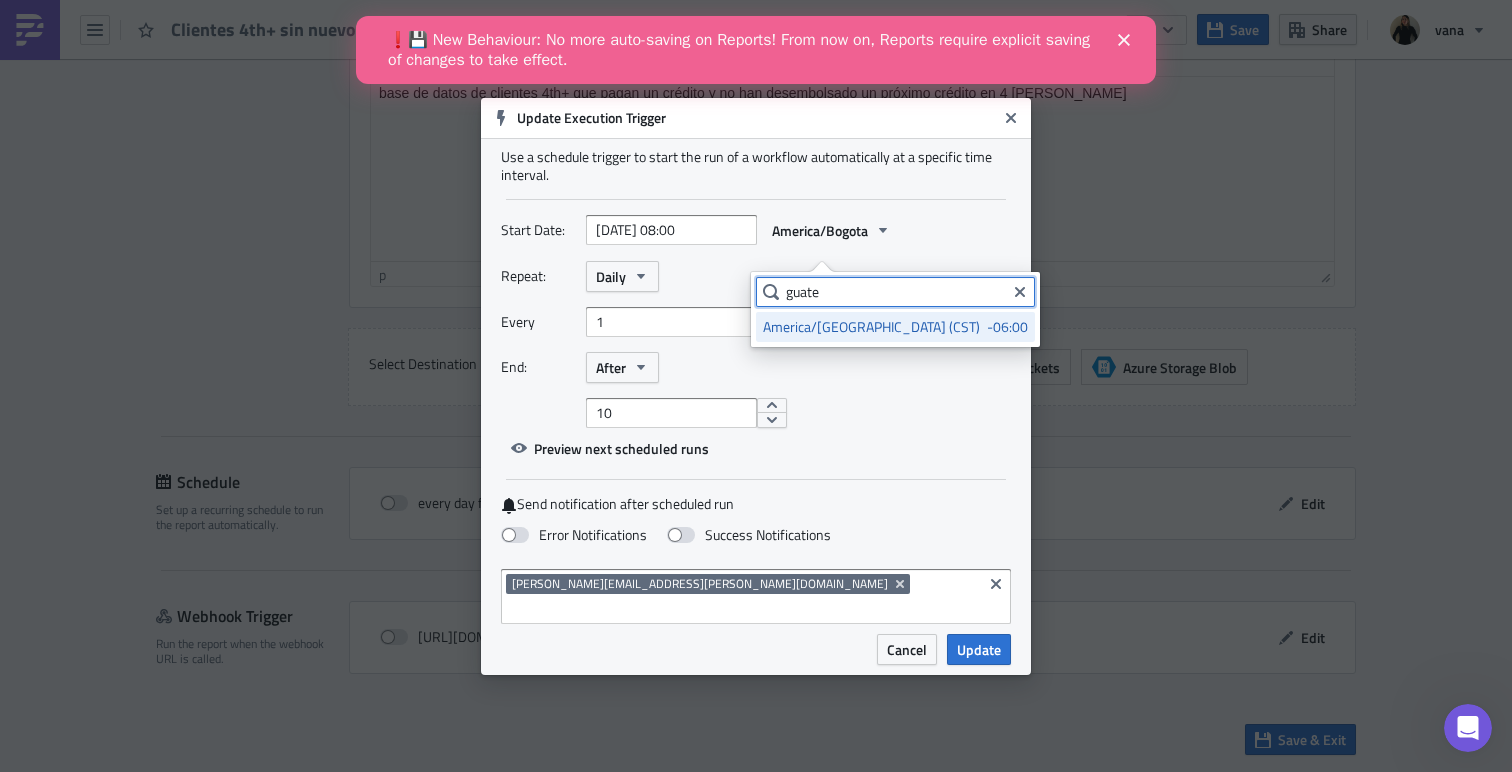 type on "guate" 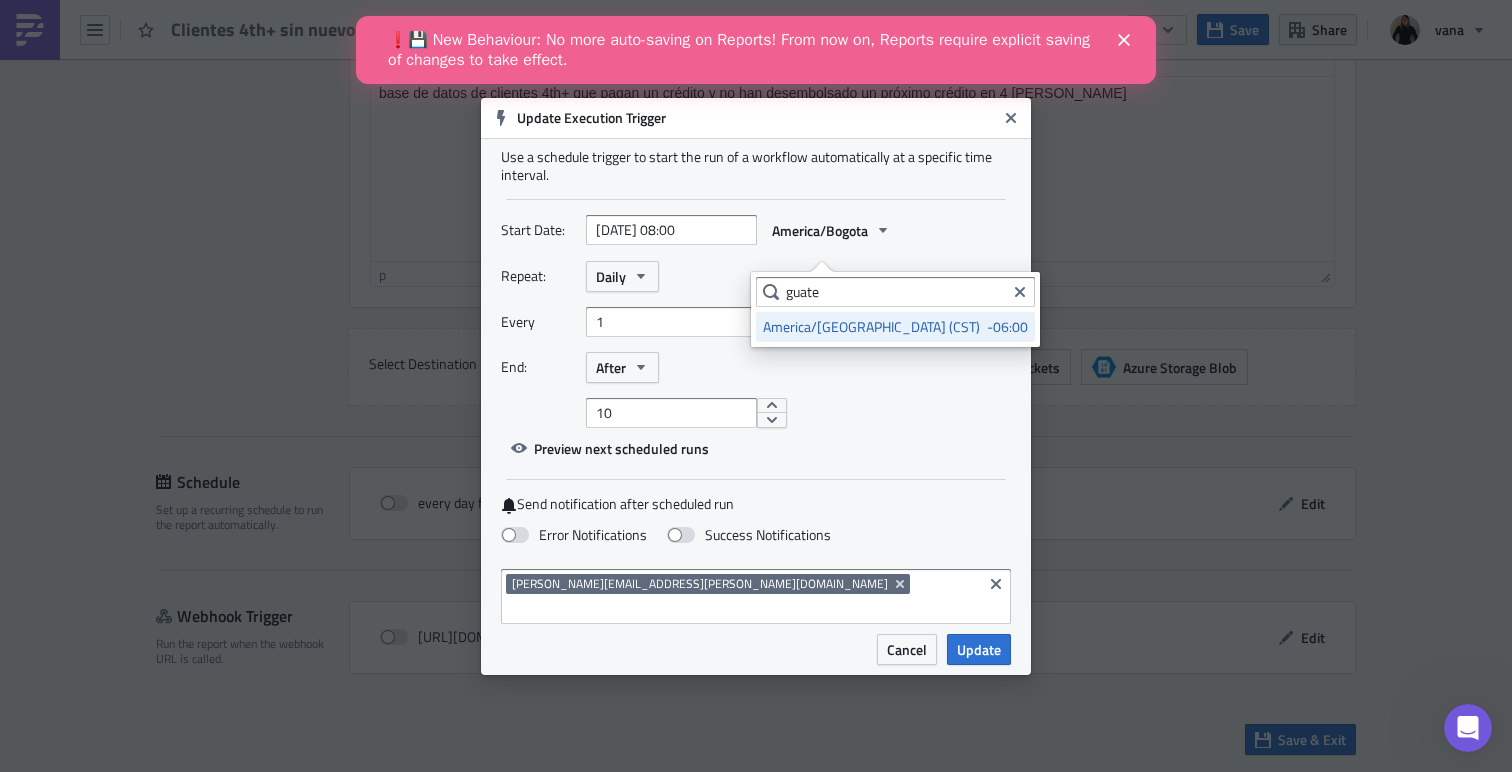 click on "America/[GEOGRAPHIC_DATA] (CST)" at bounding box center (871, 327) 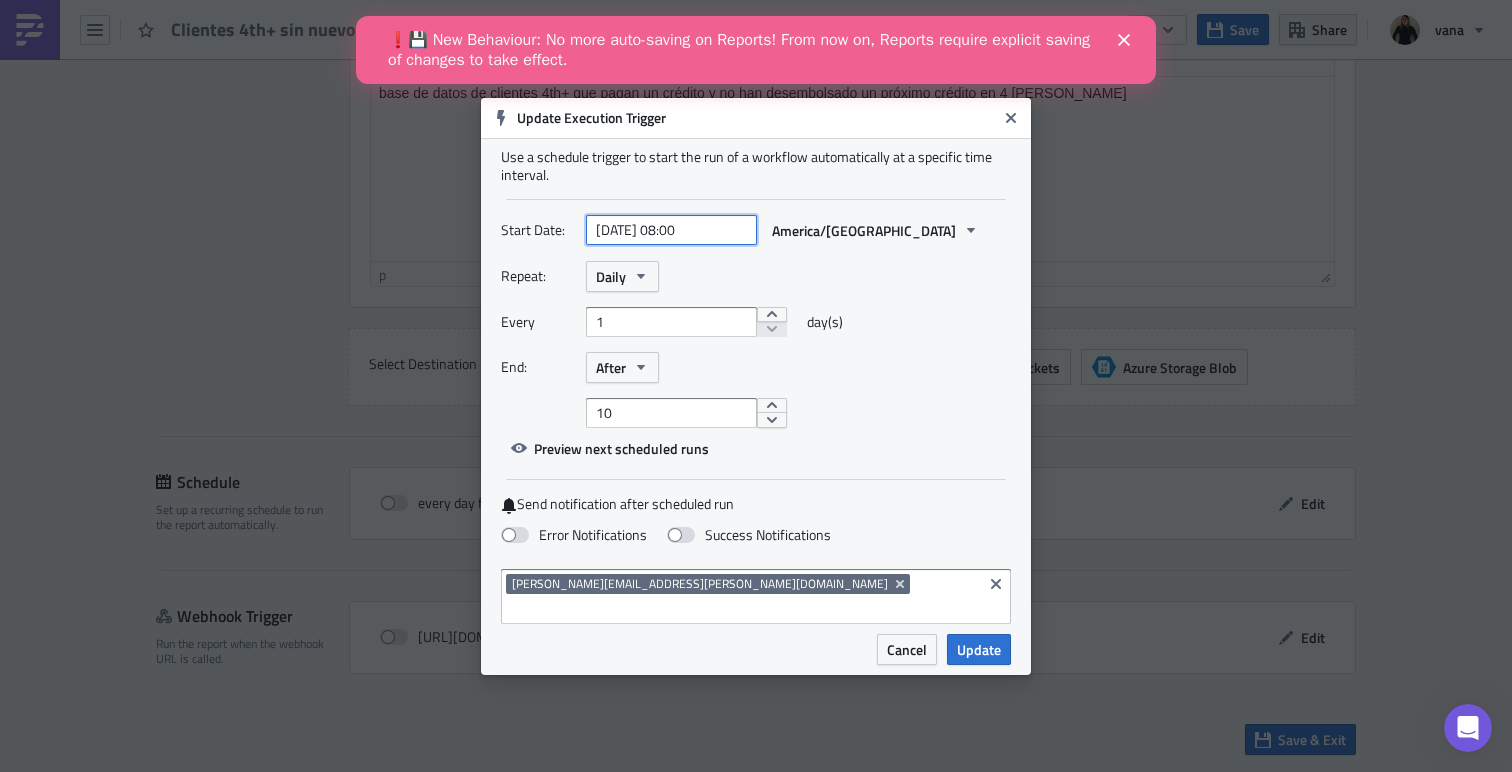 click on "[DATE] 08:00" at bounding box center [671, 230] 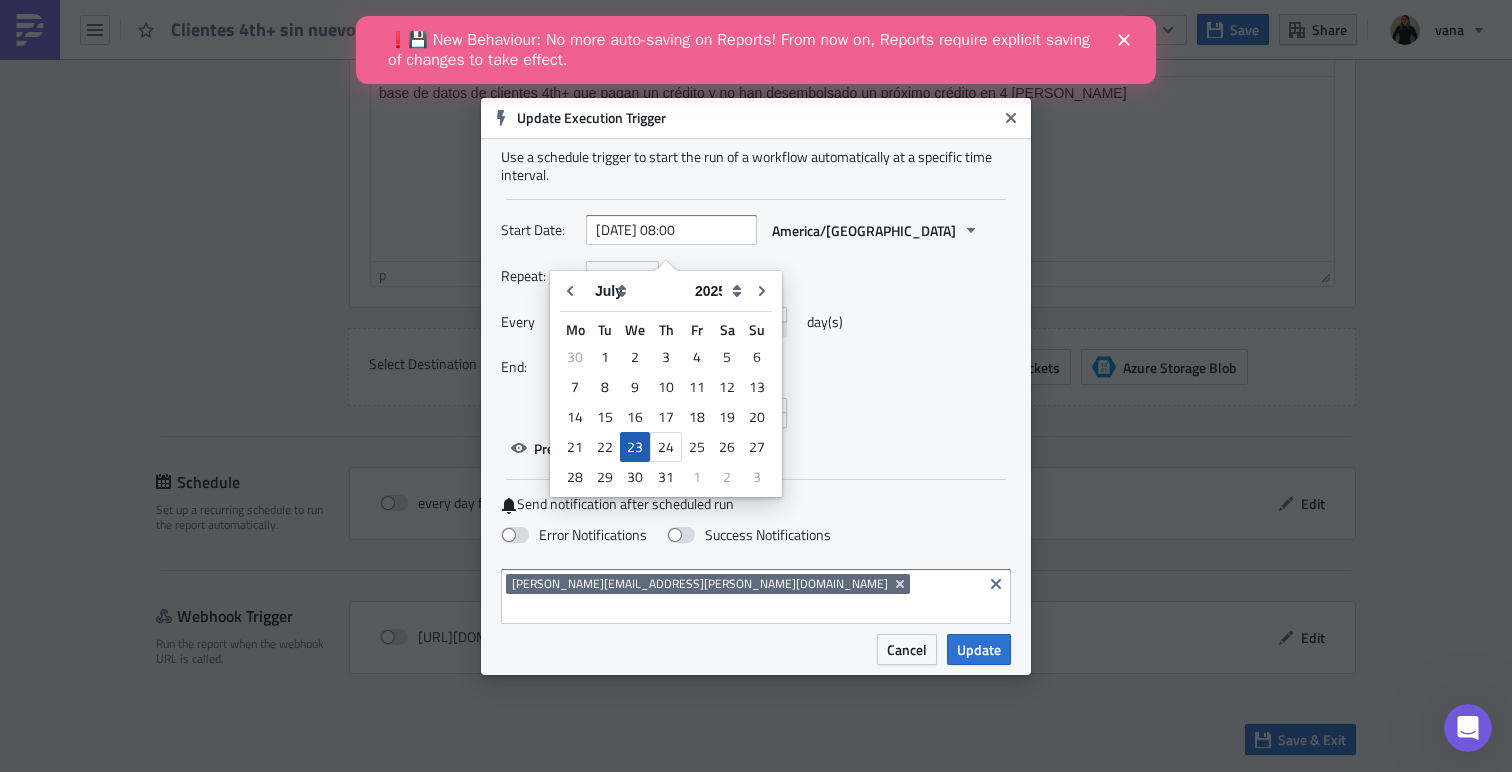 click on "23" at bounding box center [635, 447] 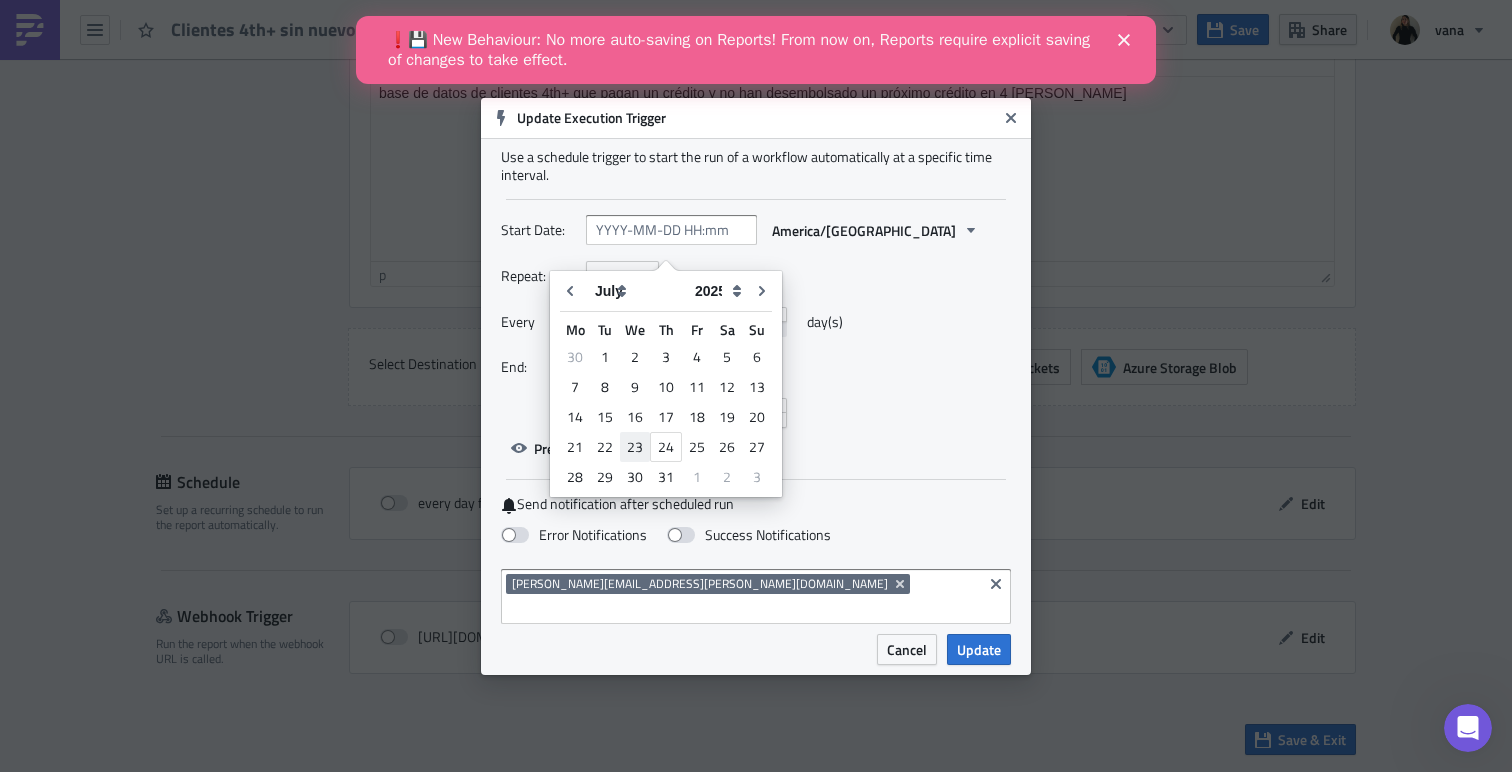 click on "23" at bounding box center [635, 447] 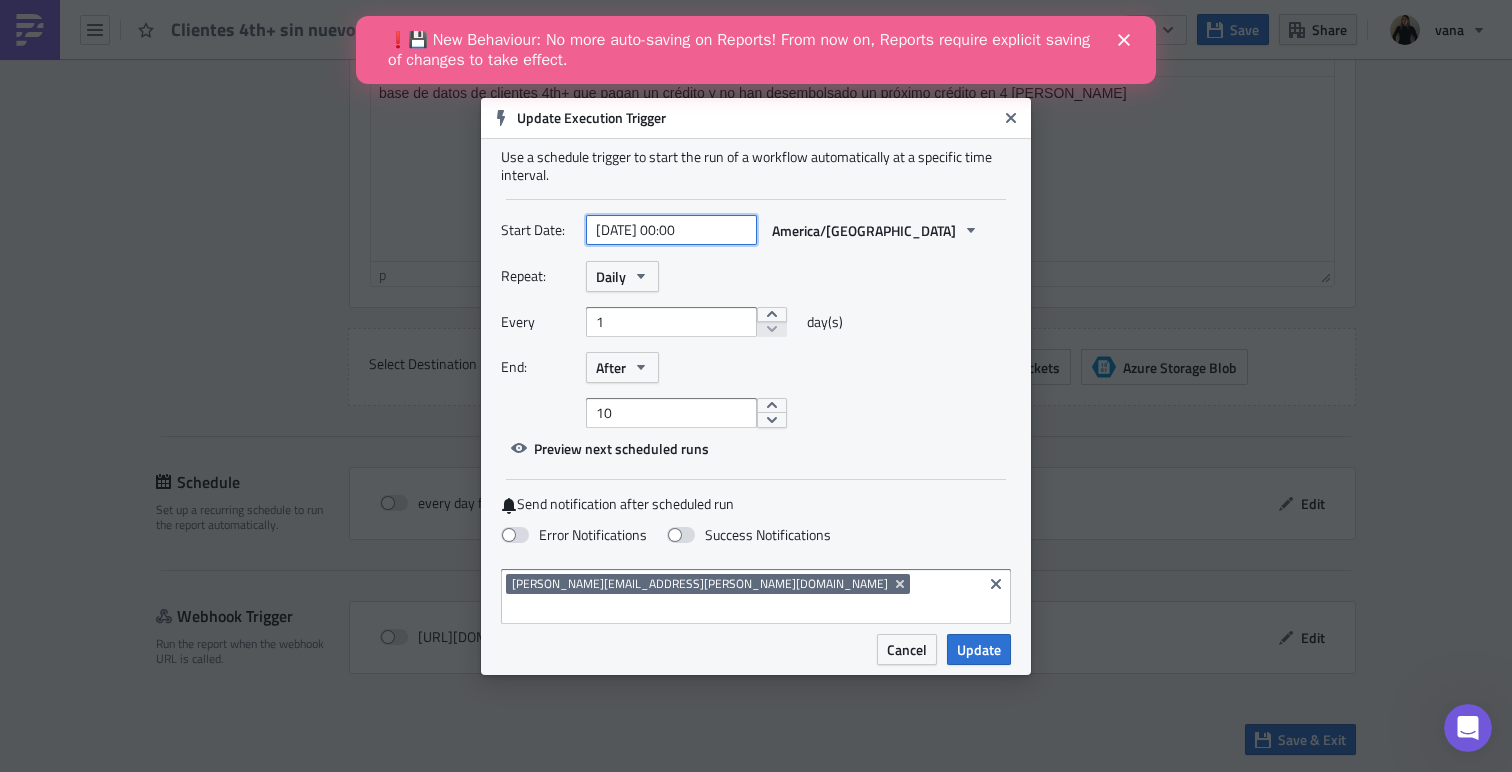 click on "[DATE] 00:00" at bounding box center (671, 230) 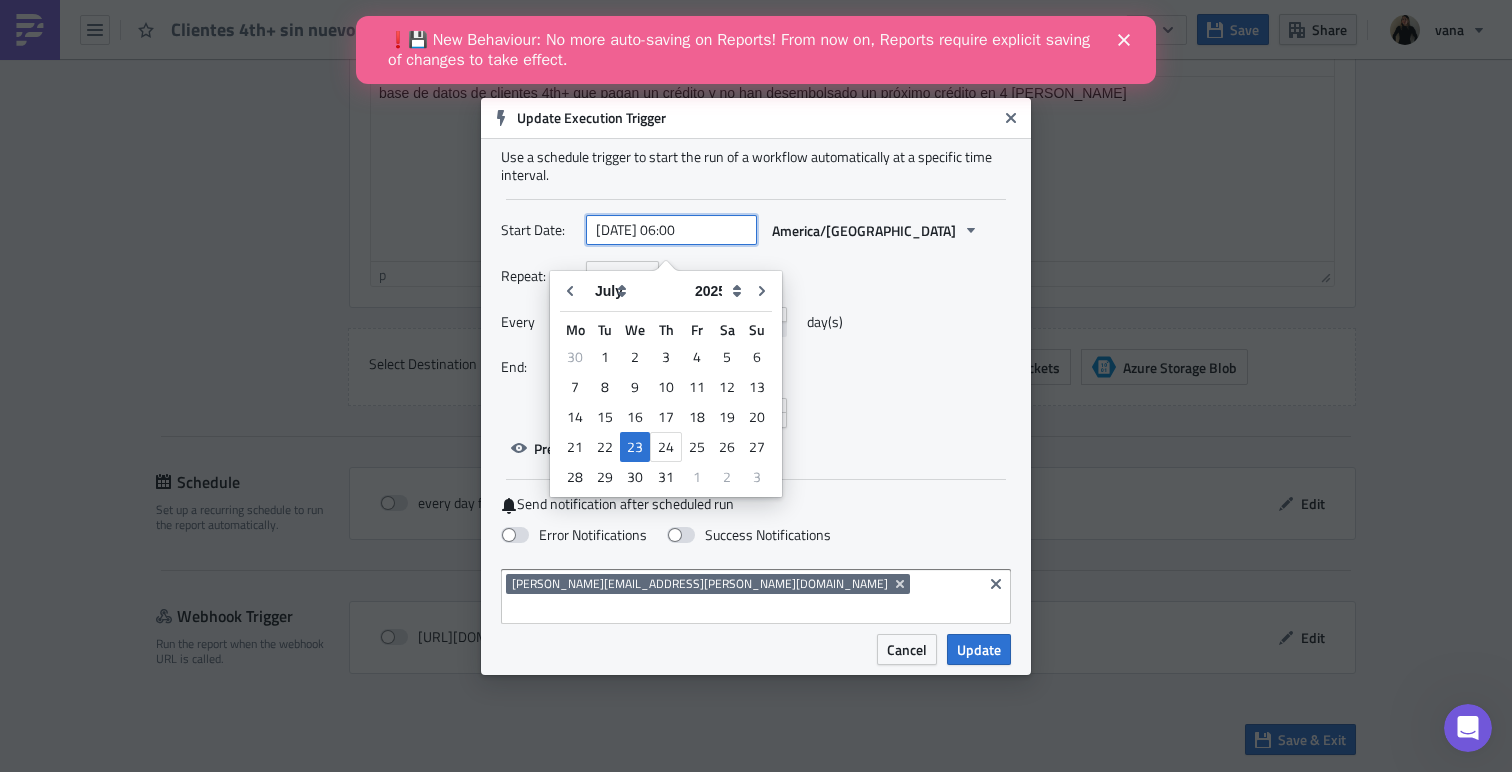 type on "[DATE] 06:00" 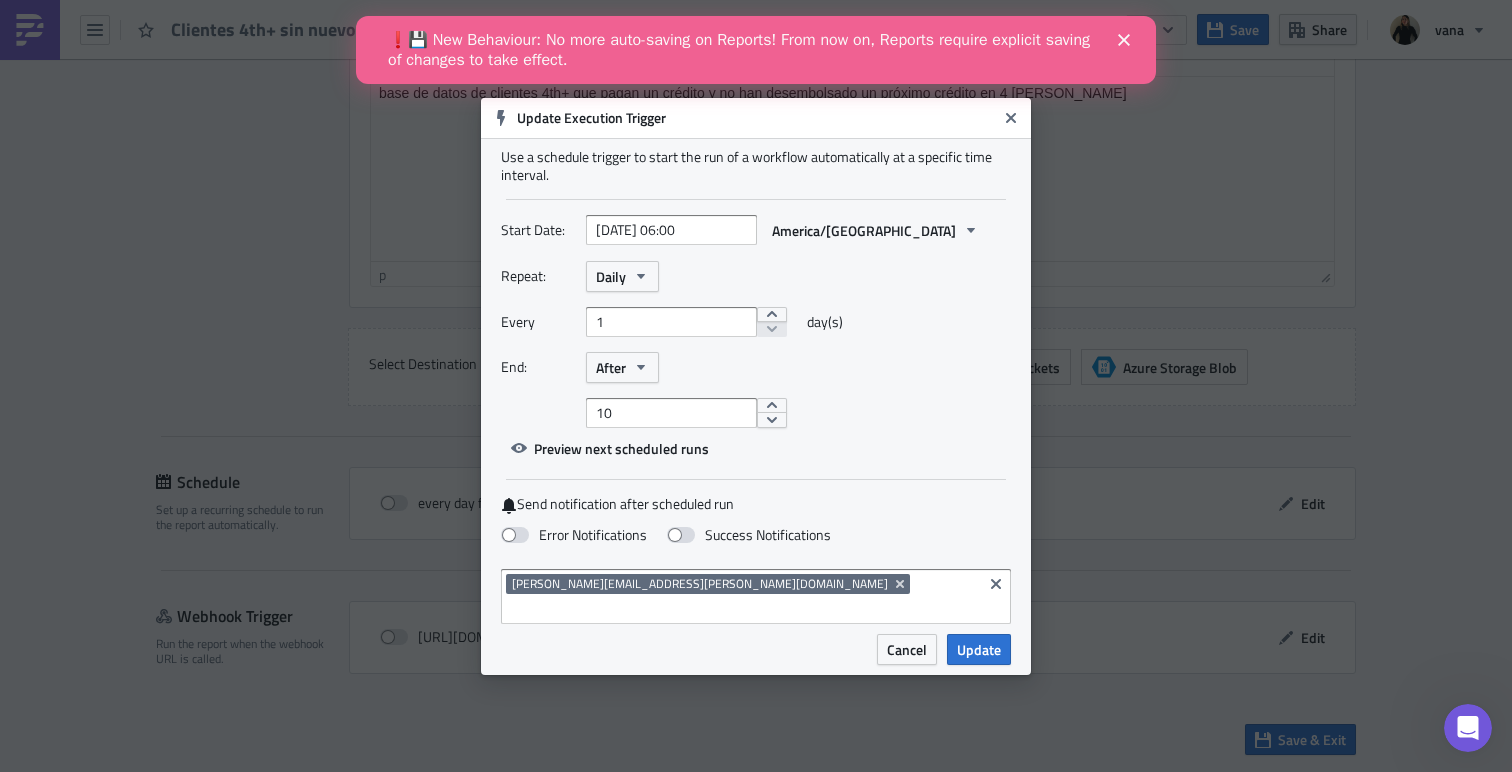 click on "Repeat:   Daily" at bounding box center [756, 276] 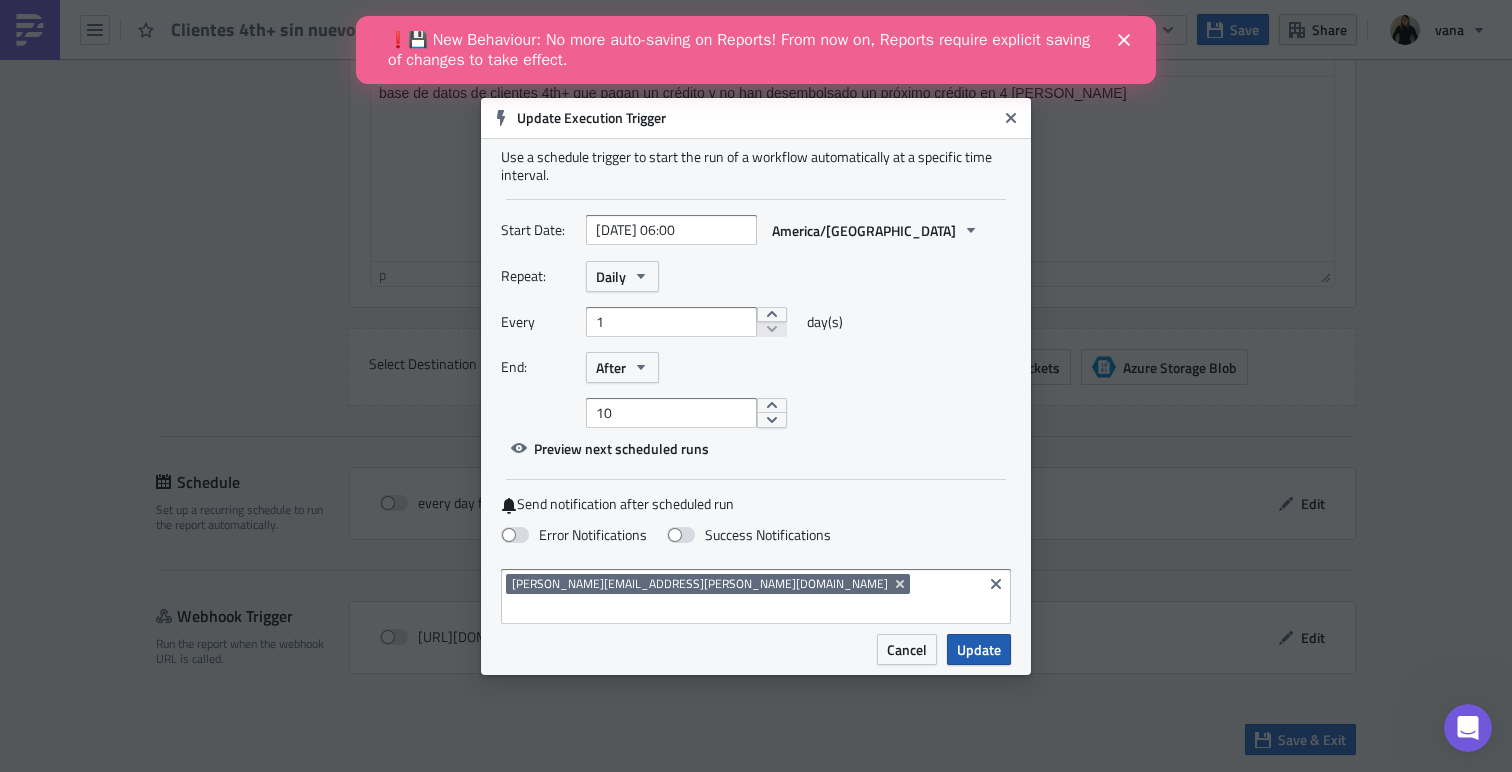 click on "Update" at bounding box center (979, 649) 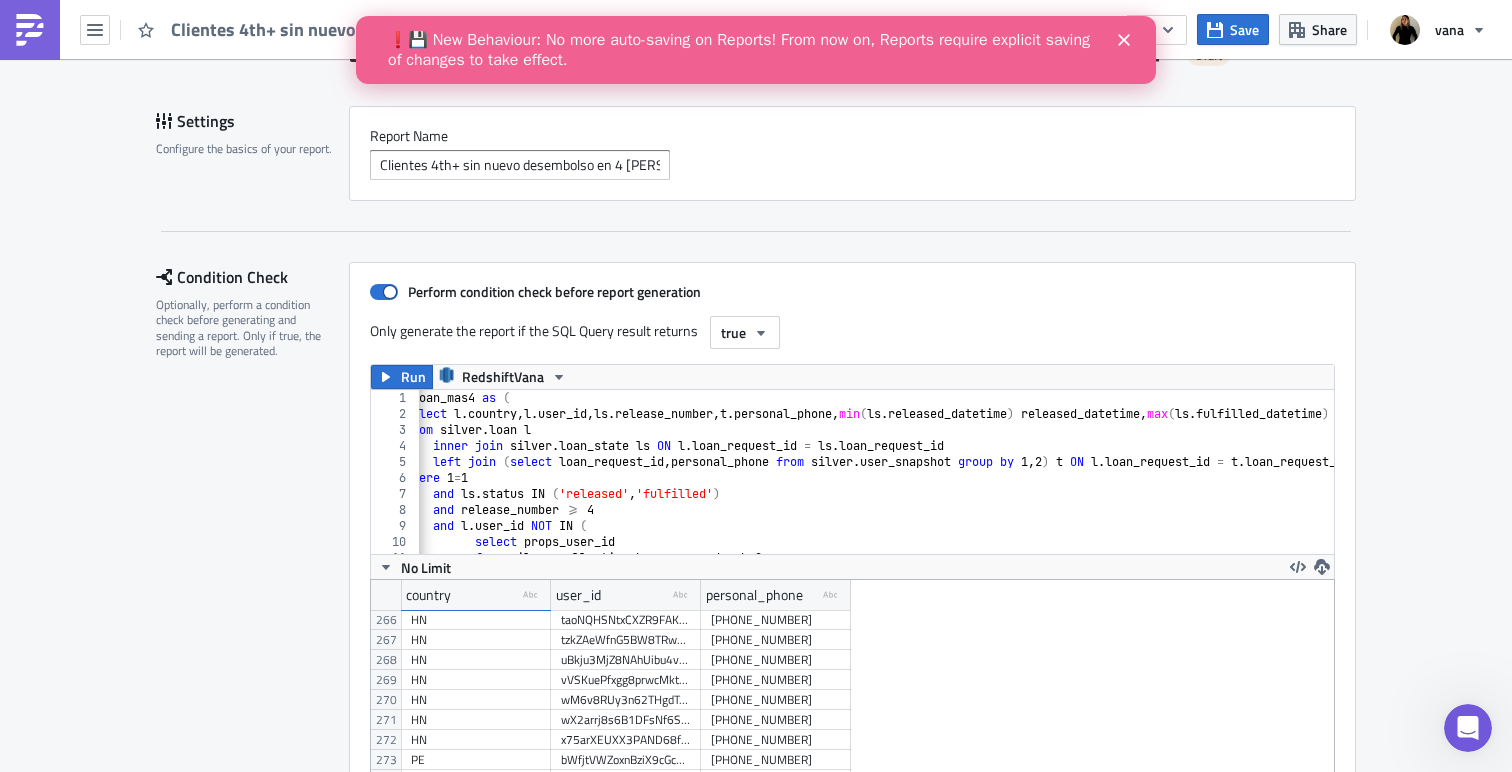 scroll, scrollTop: 0, scrollLeft: 0, axis: both 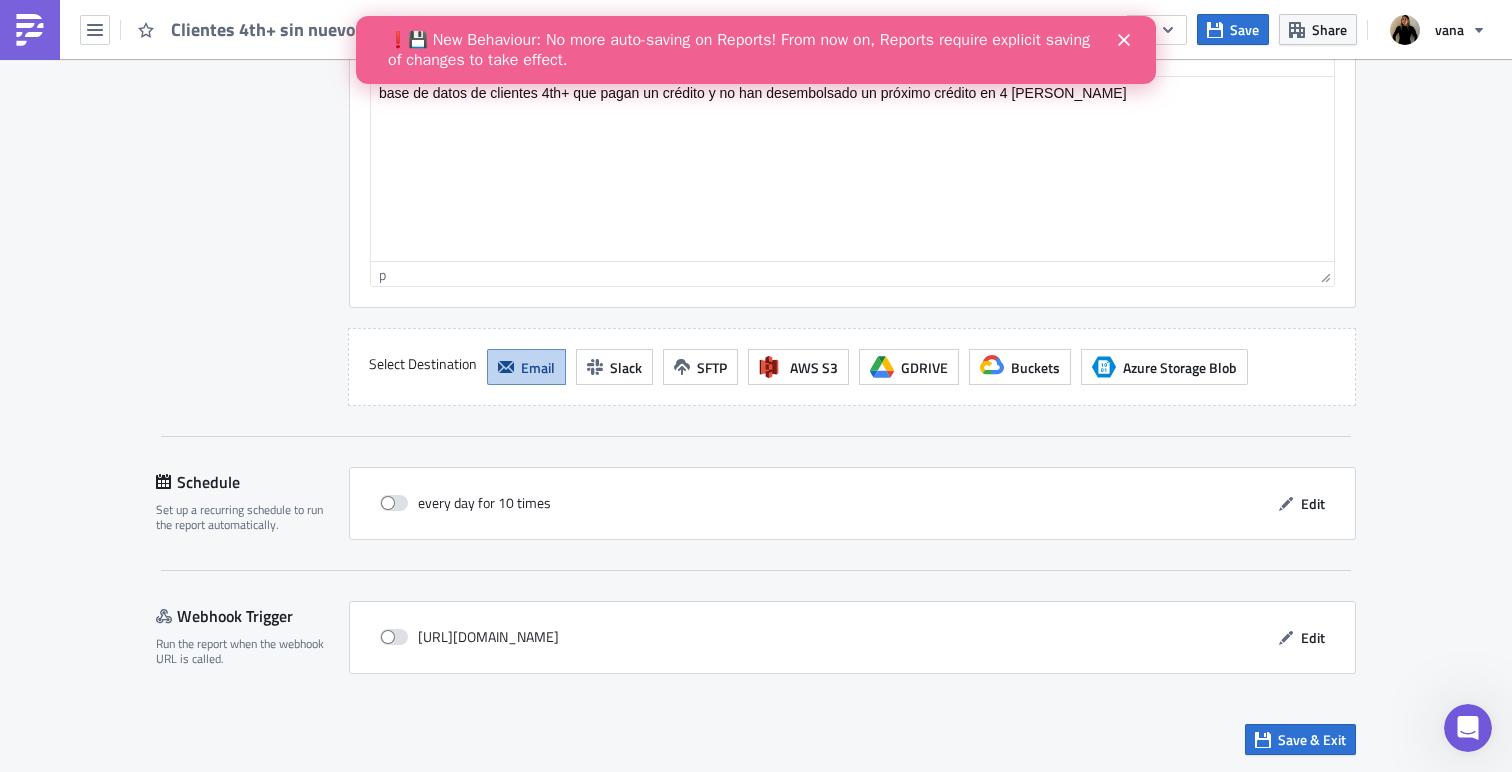 click at bounding box center [30, 30] 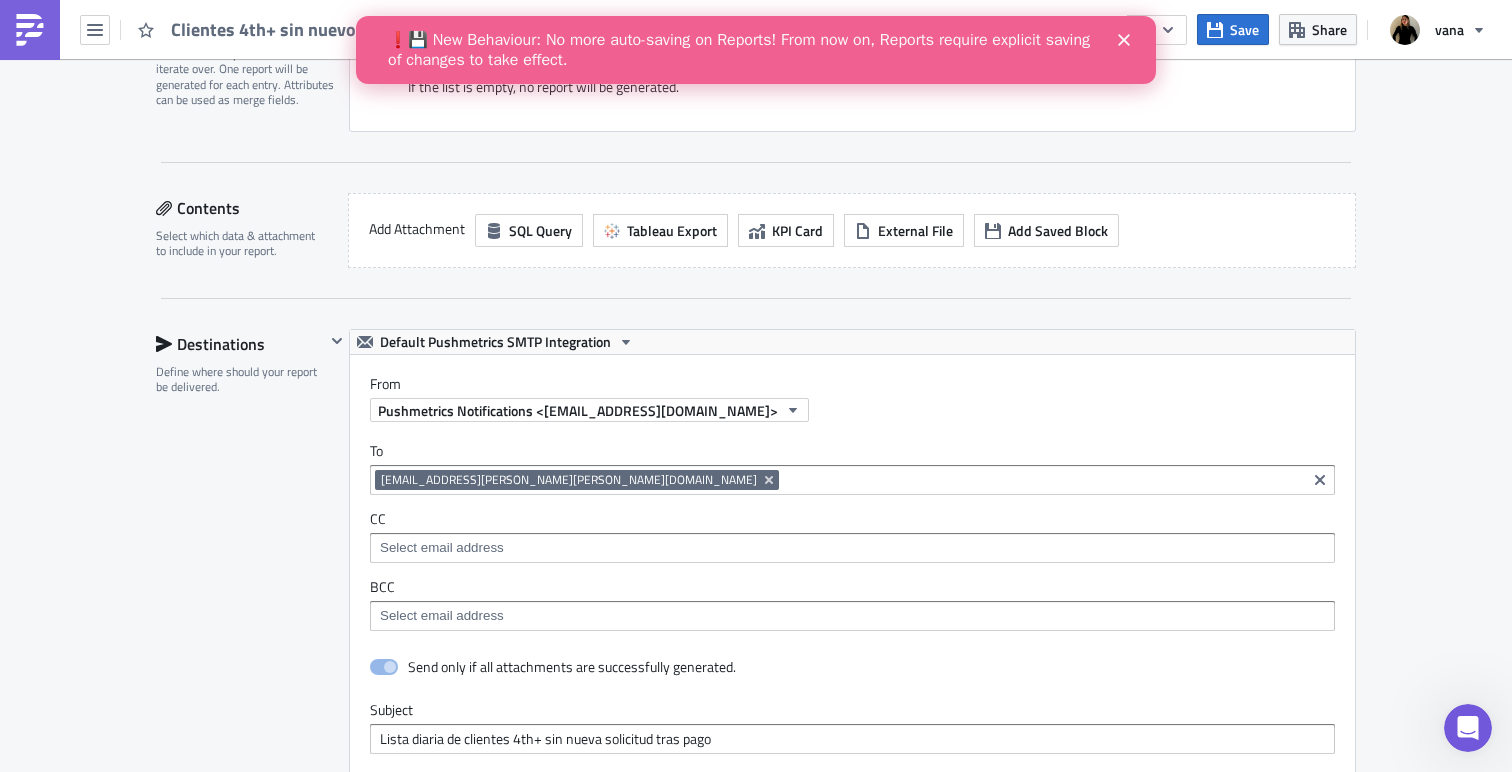 scroll, scrollTop: 0, scrollLeft: 0, axis: both 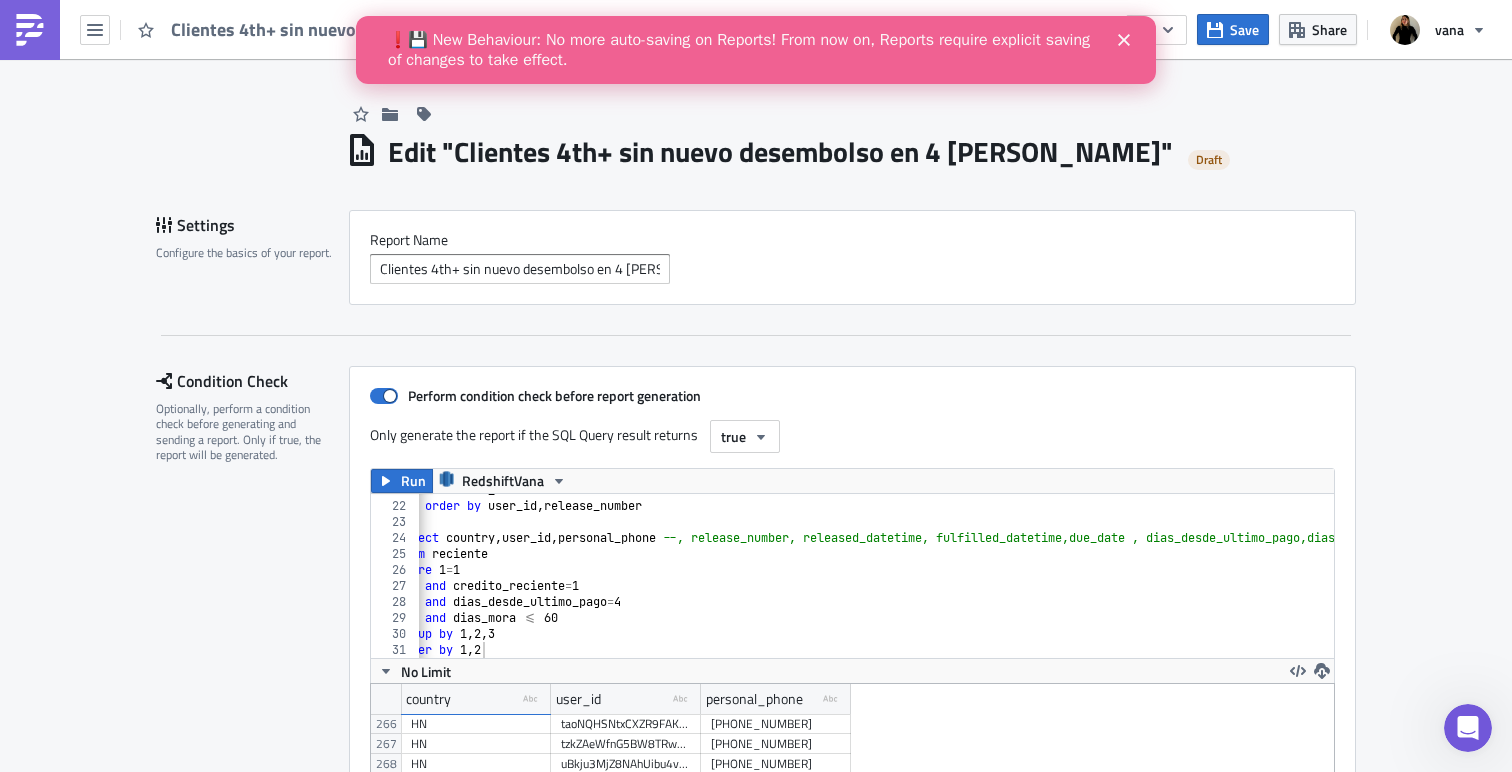 click 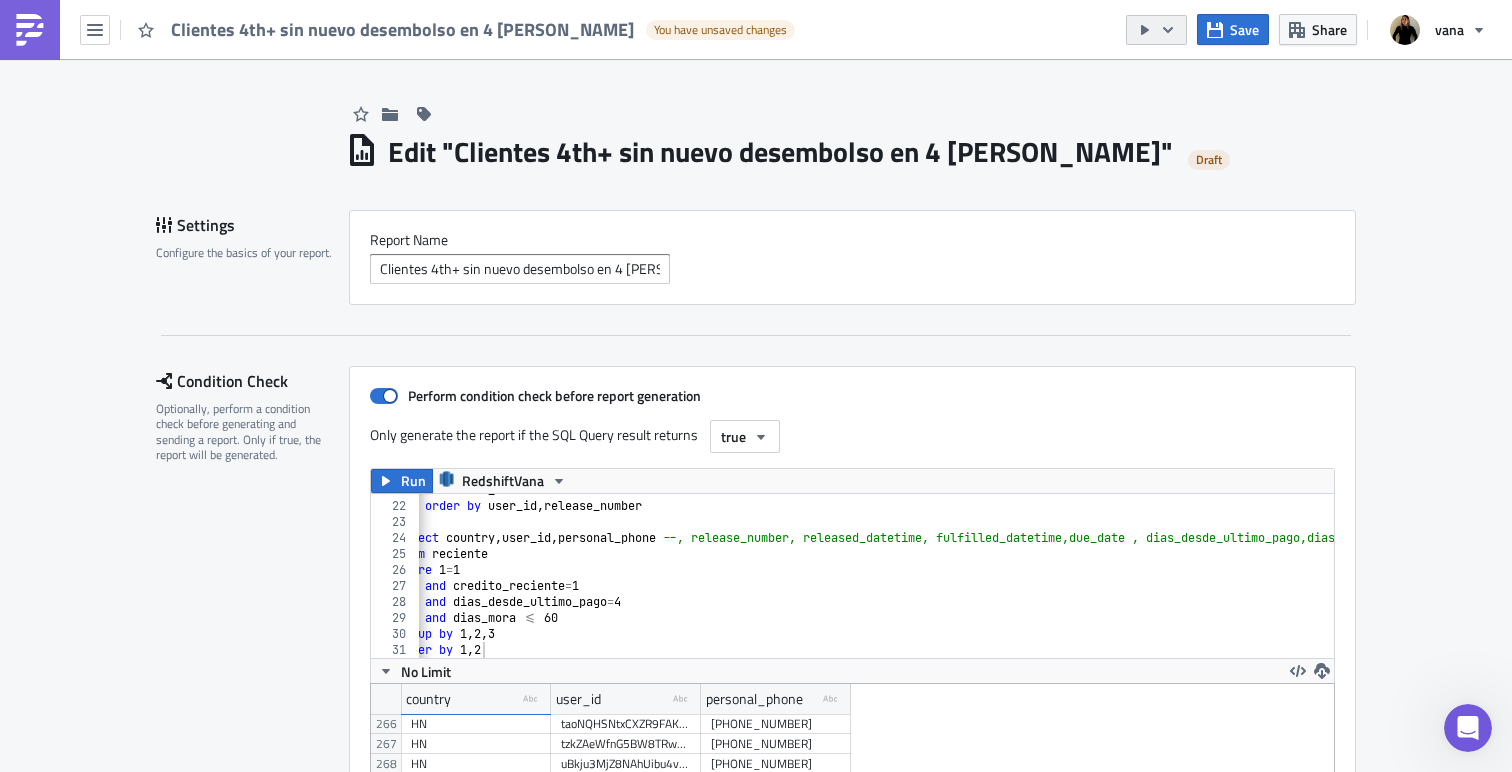 click 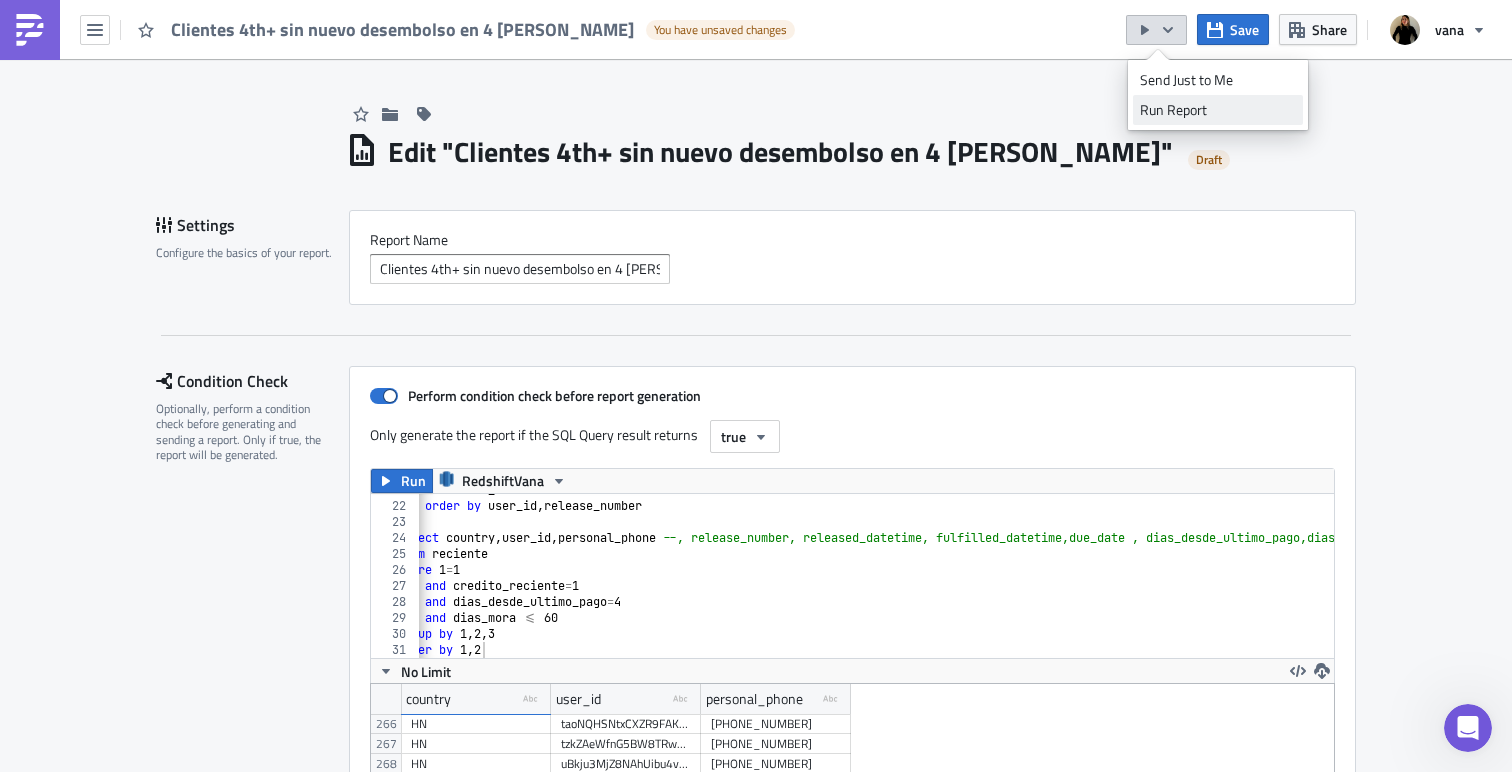 click on "Run Report" at bounding box center (1218, 110) 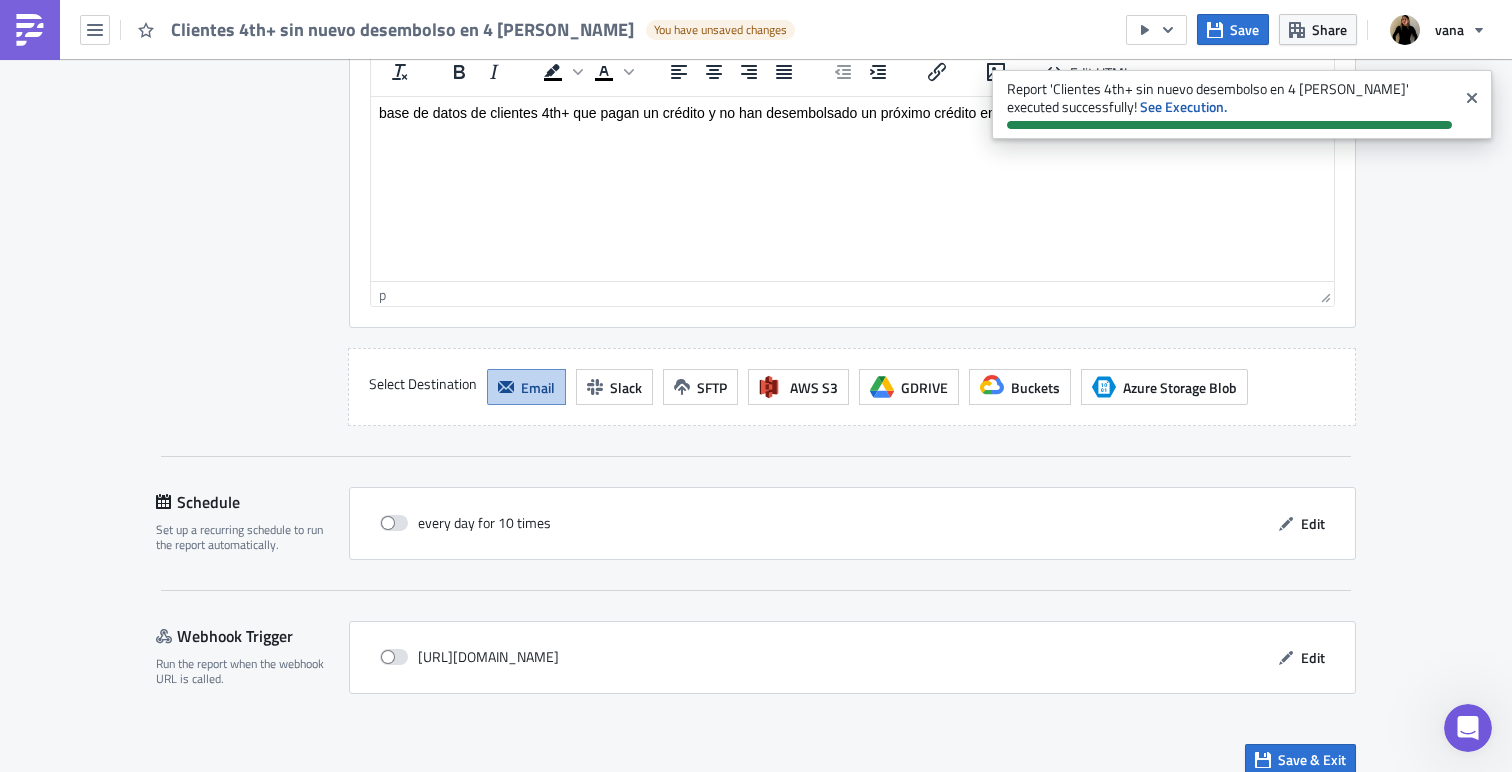 scroll, scrollTop: 1849, scrollLeft: 0, axis: vertical 